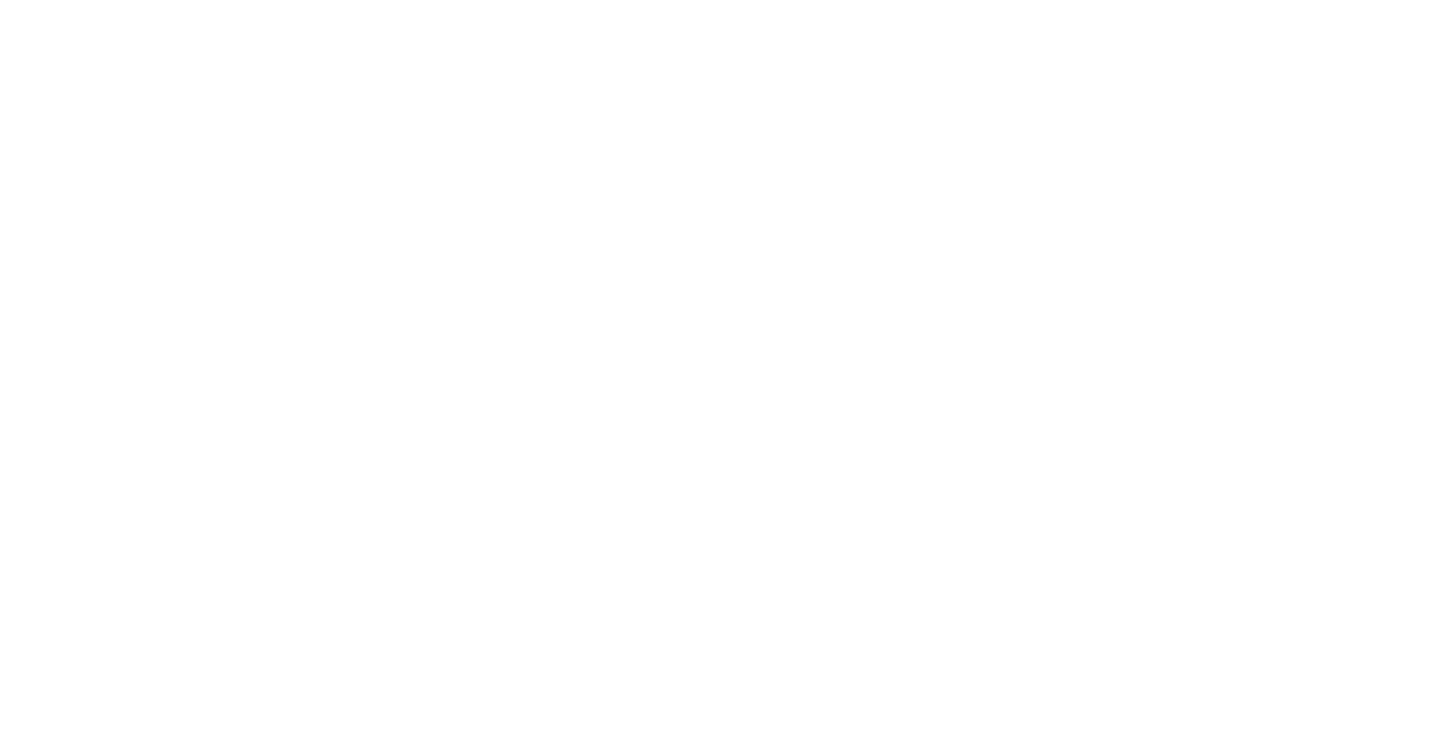 scroll, scrollTop: 0, scrollLeft: 0, axis: both 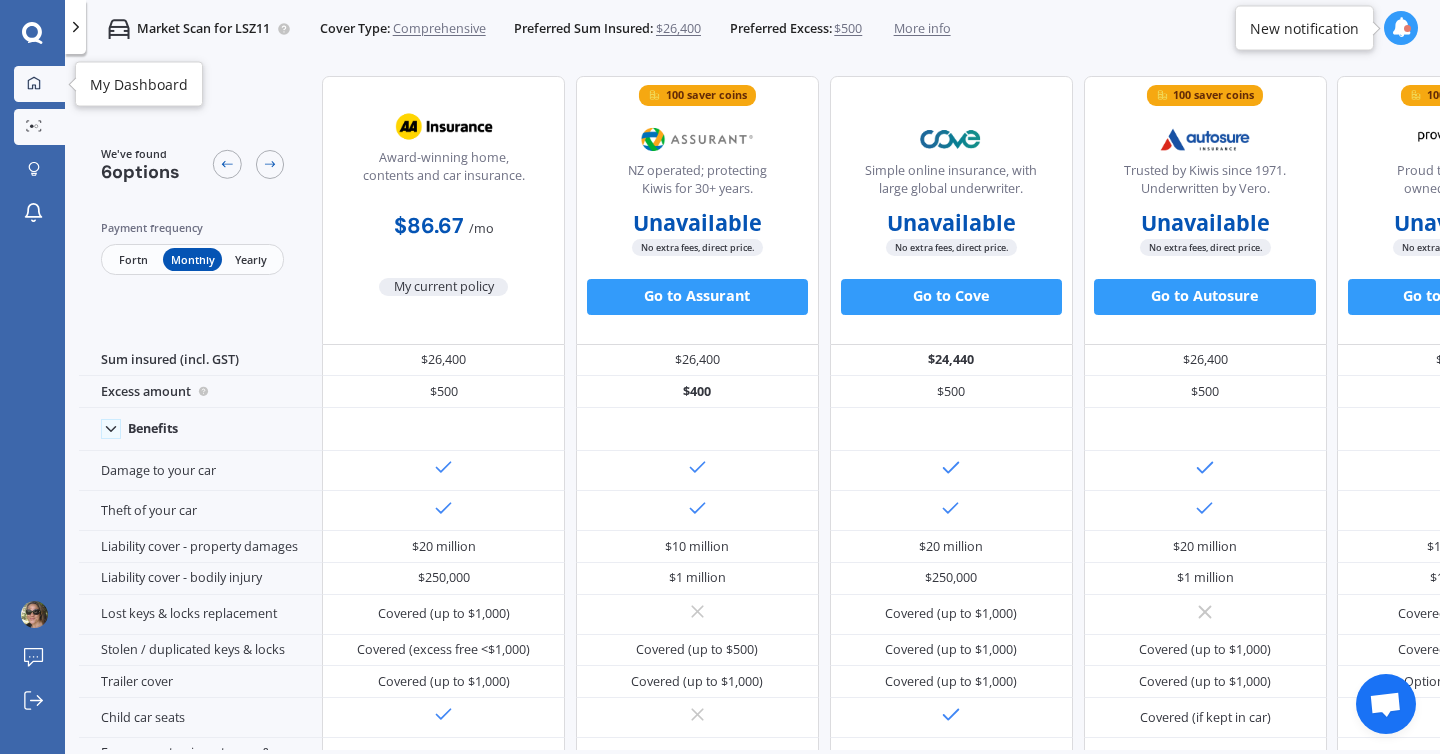 click 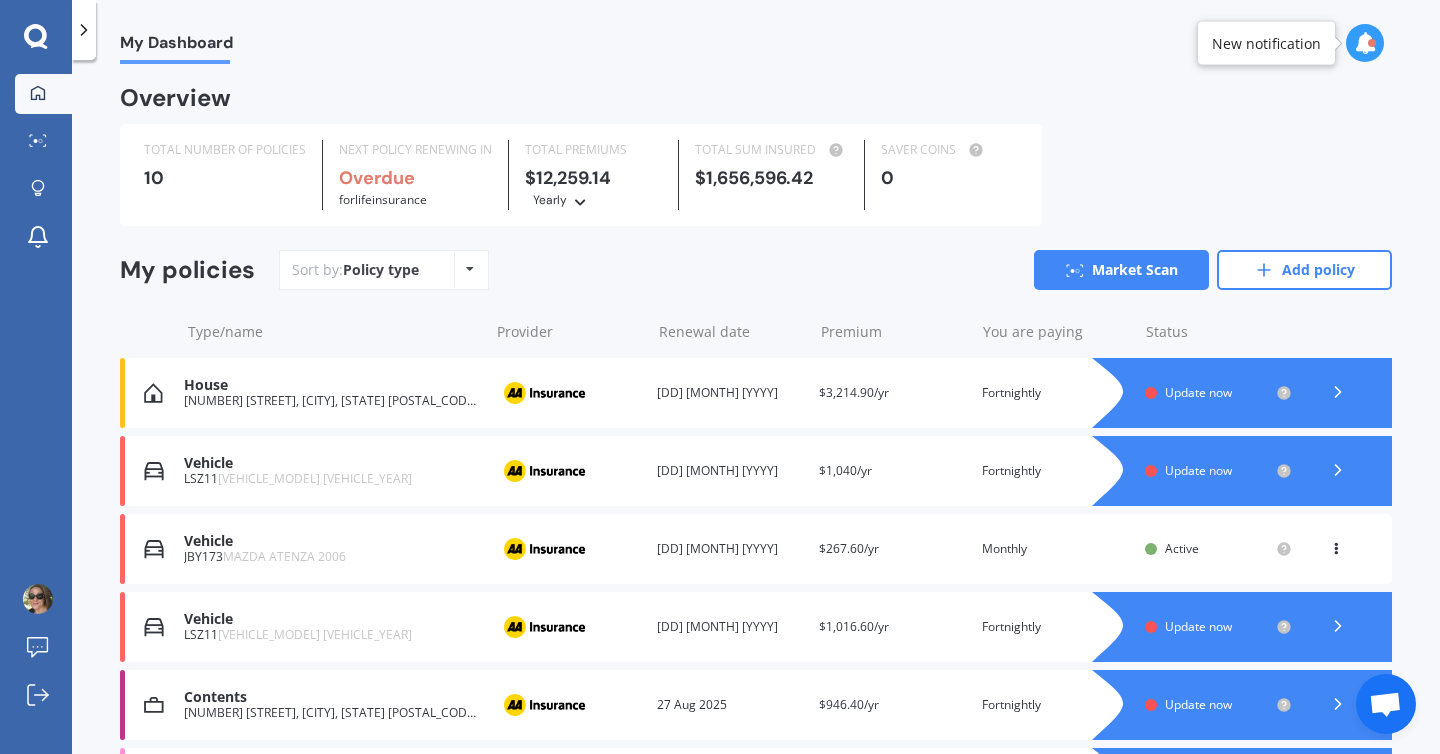 click on "Update now" at bounding box center (1198, 704) 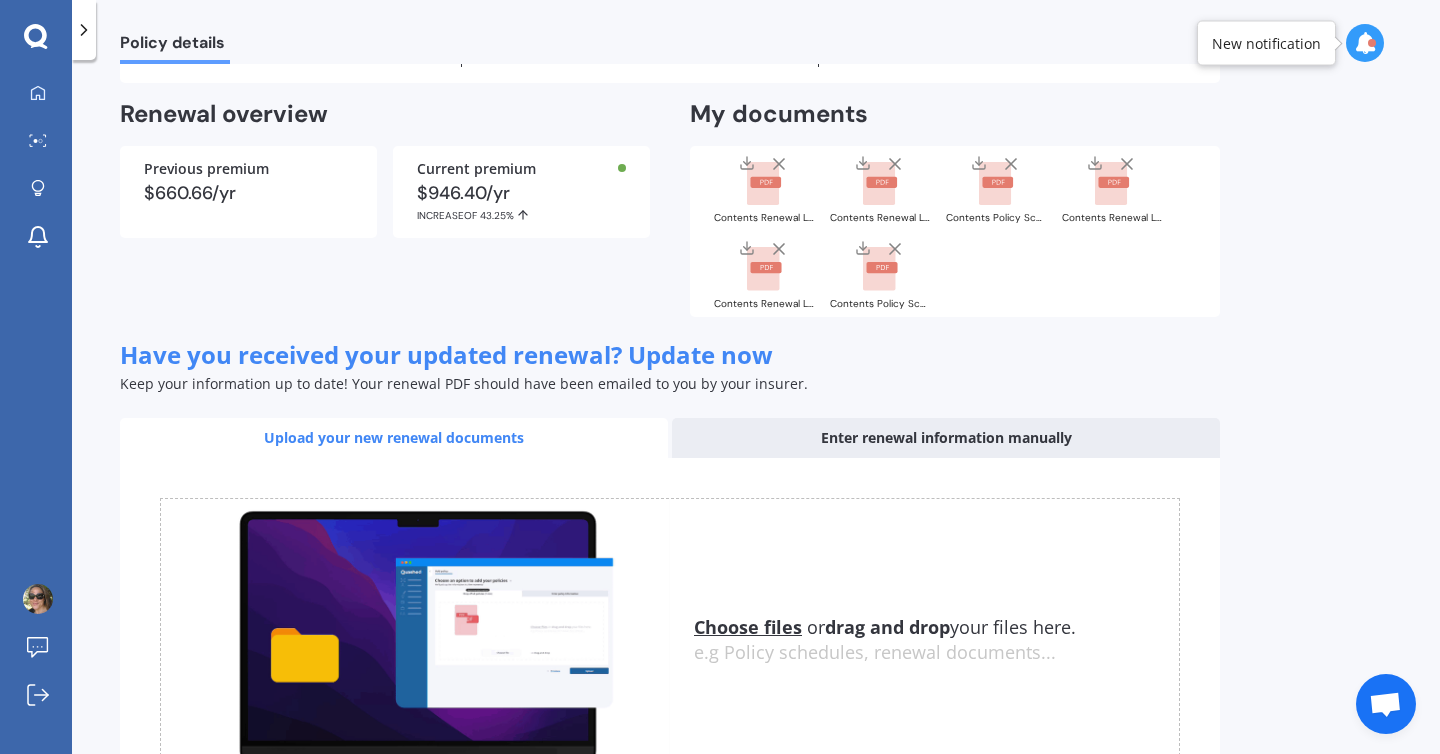 scroll, scrollTop: 0, scrollLeft: 0, axis: both 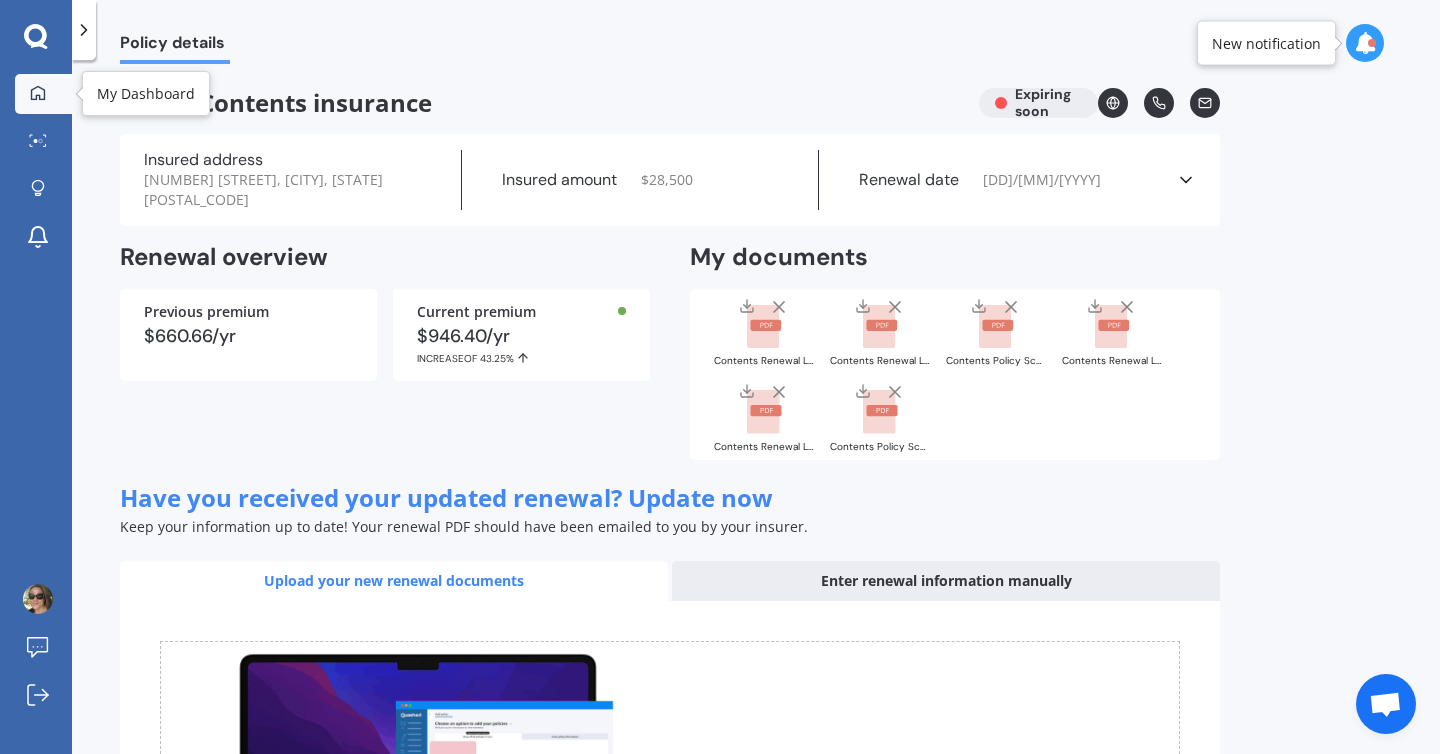 click 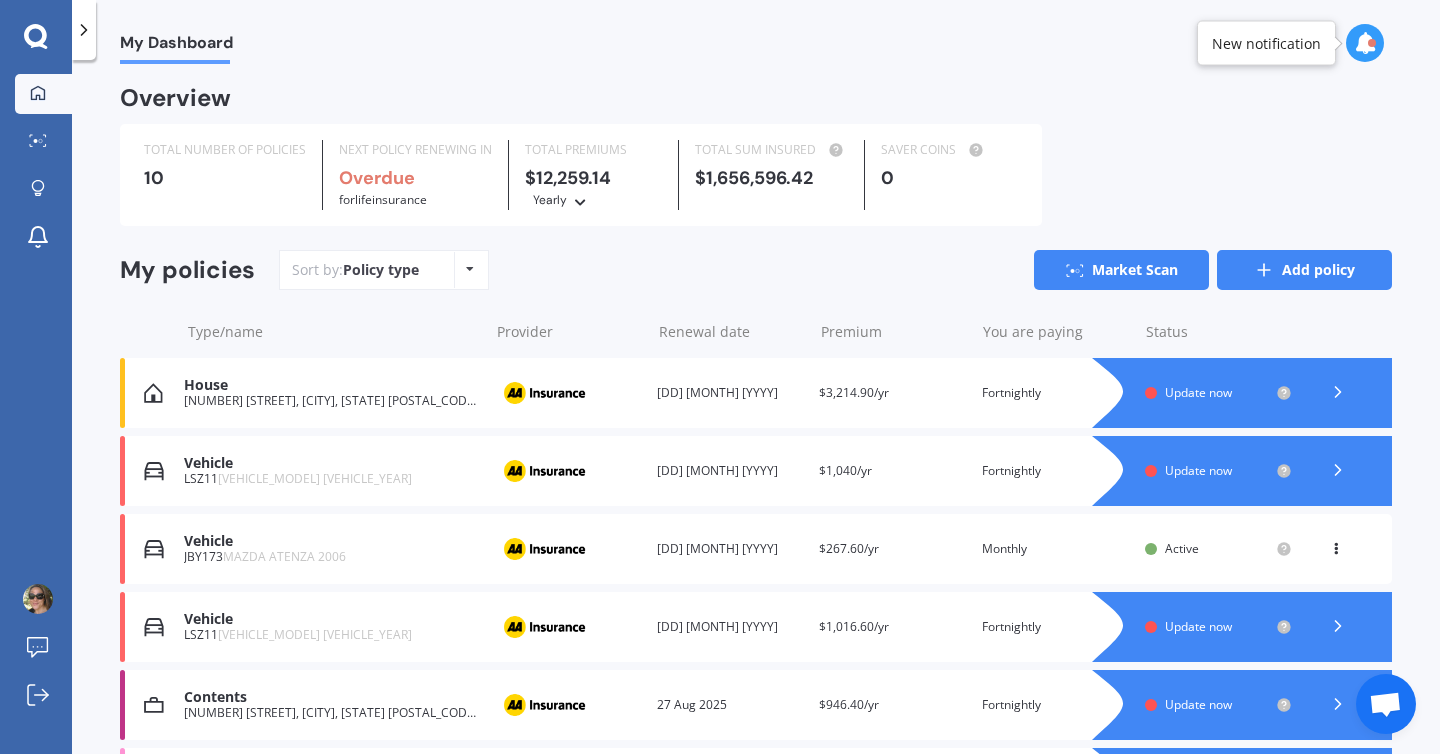click on "Add policy" at bounding box center (1304, 270) 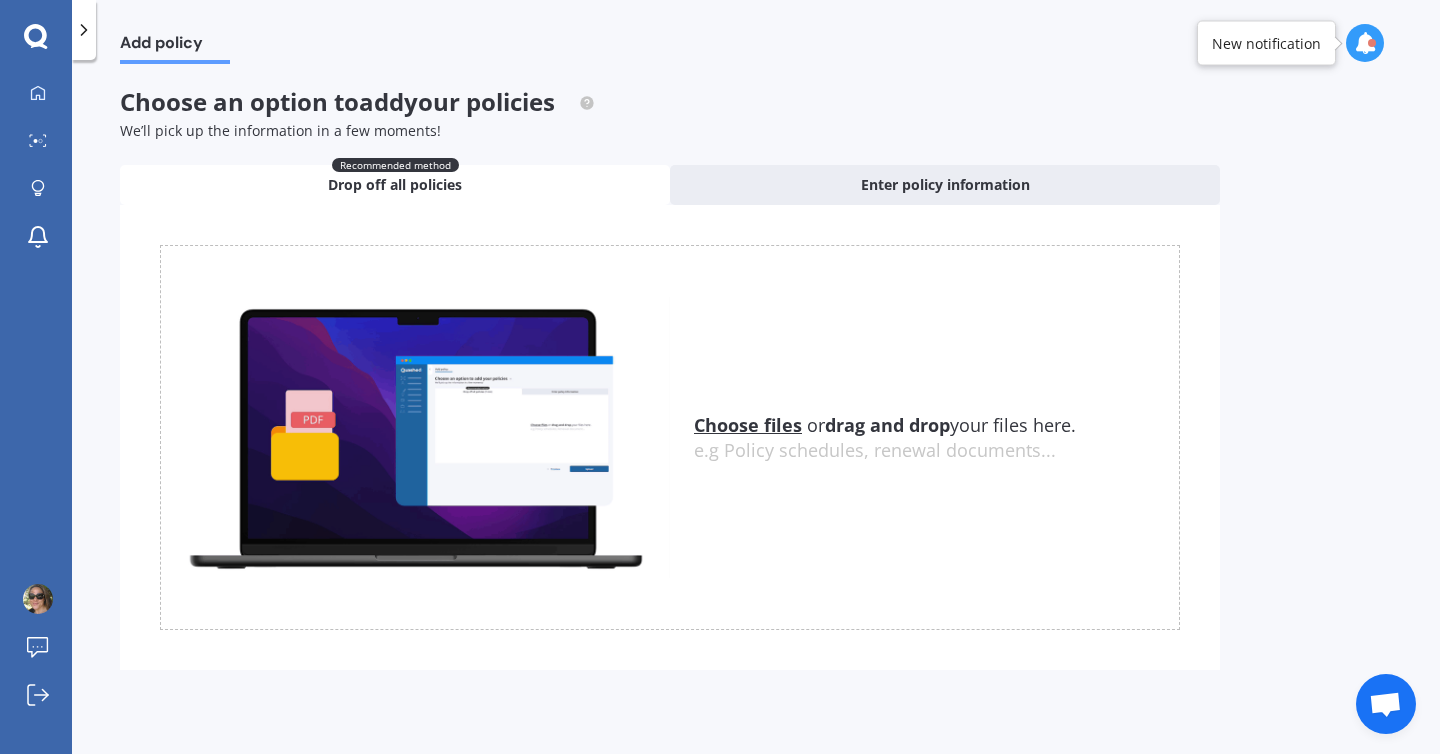 click on "Choose files" at bounding box center [748, 425] 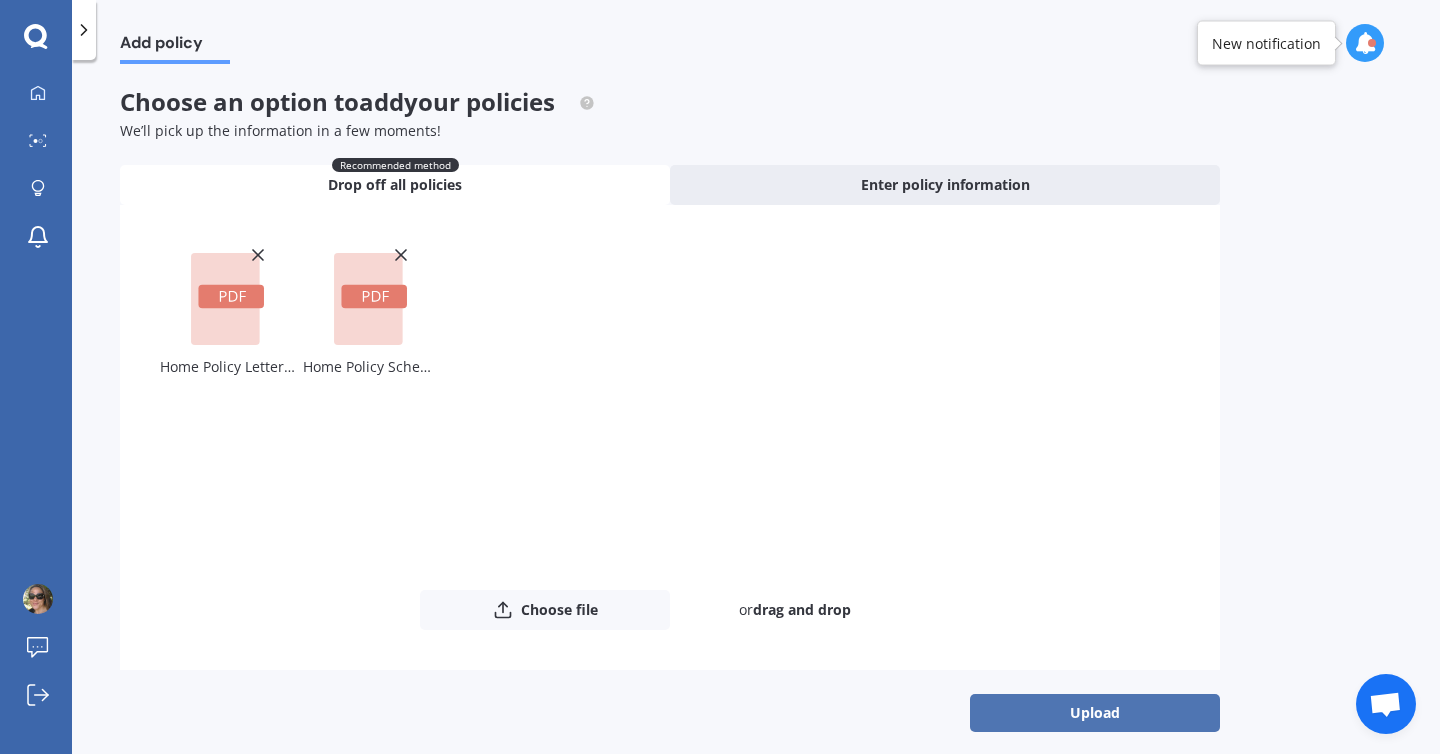 click on "Upload" at bounding box center (1095, 713) 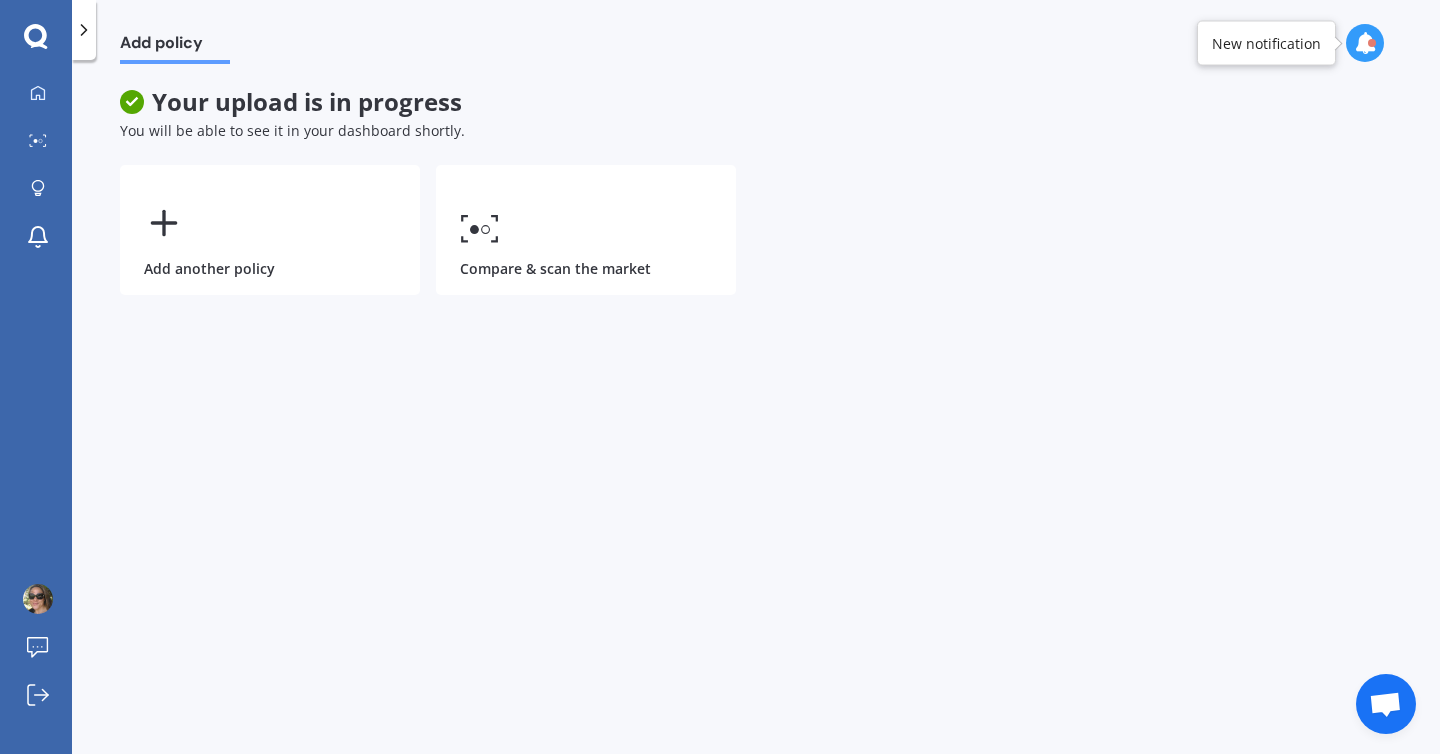 click at bounding box center [1365, 43] 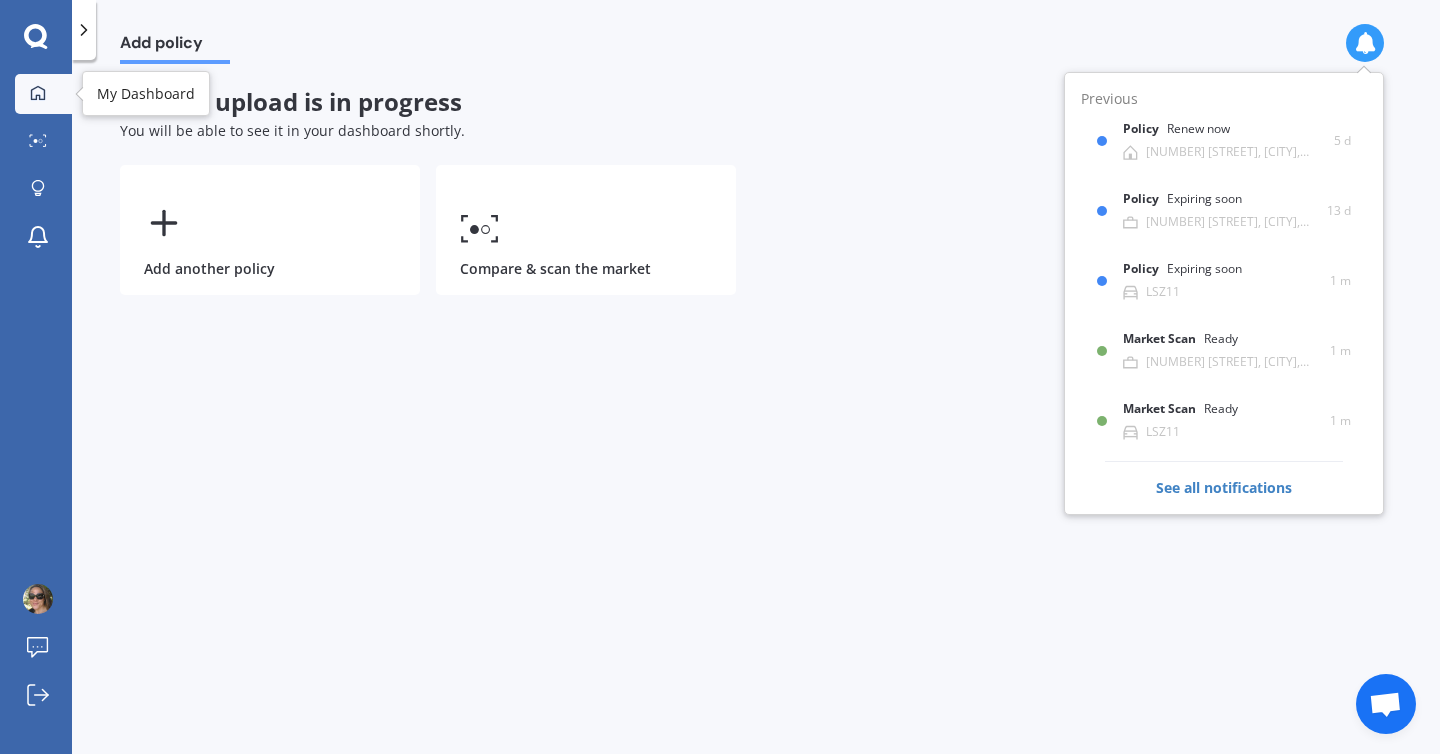 click 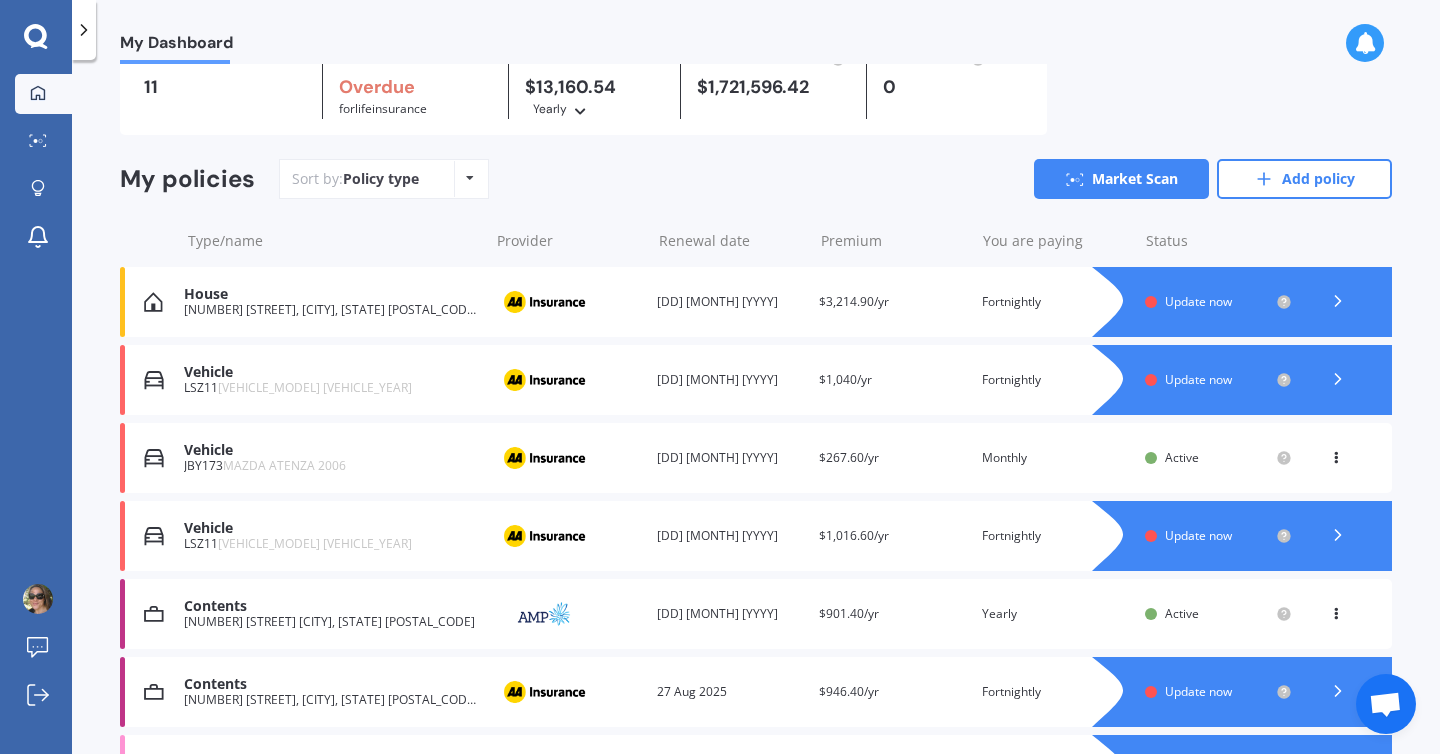scroll, scrollTop: 0, scrollLeft: 0, axis: both 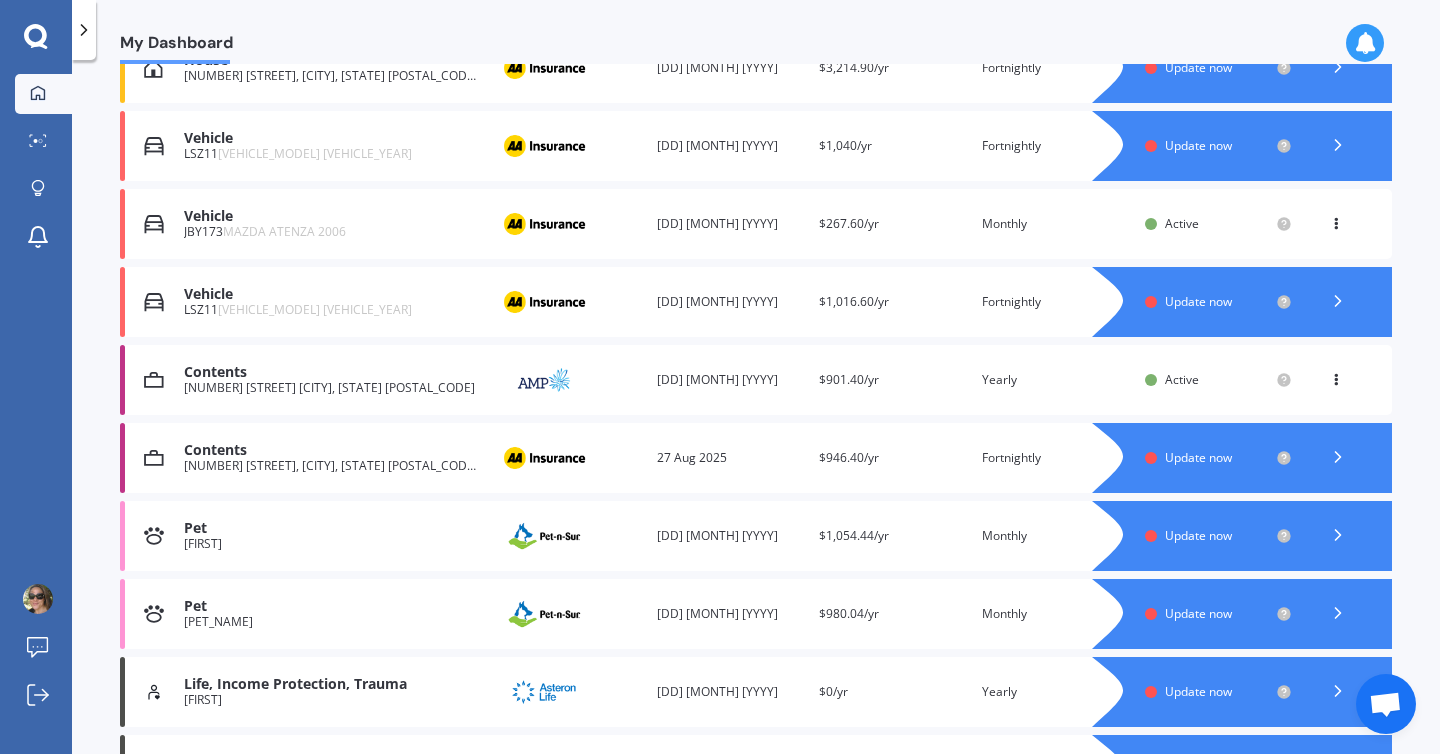 click 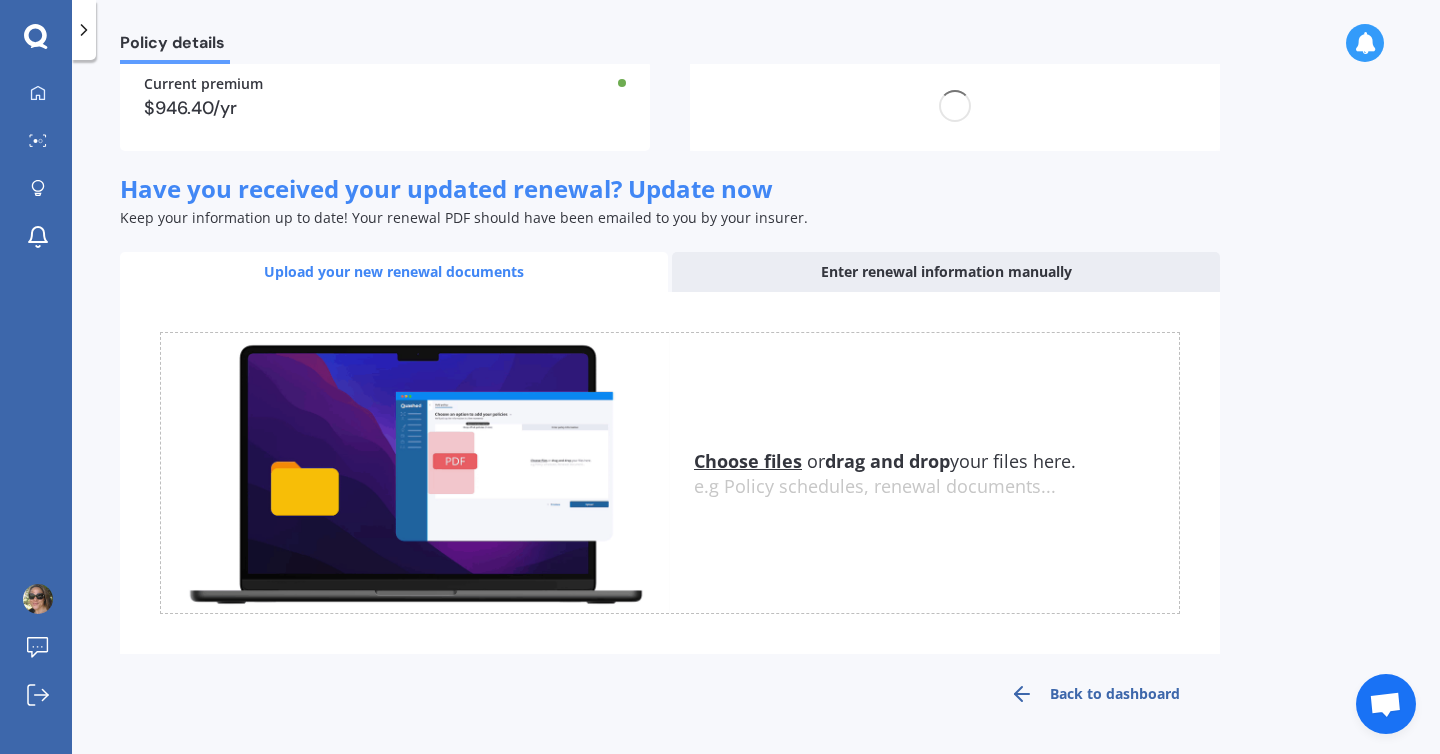 scroll, scrollTop: 0, scrollLeft: 0, axis: both 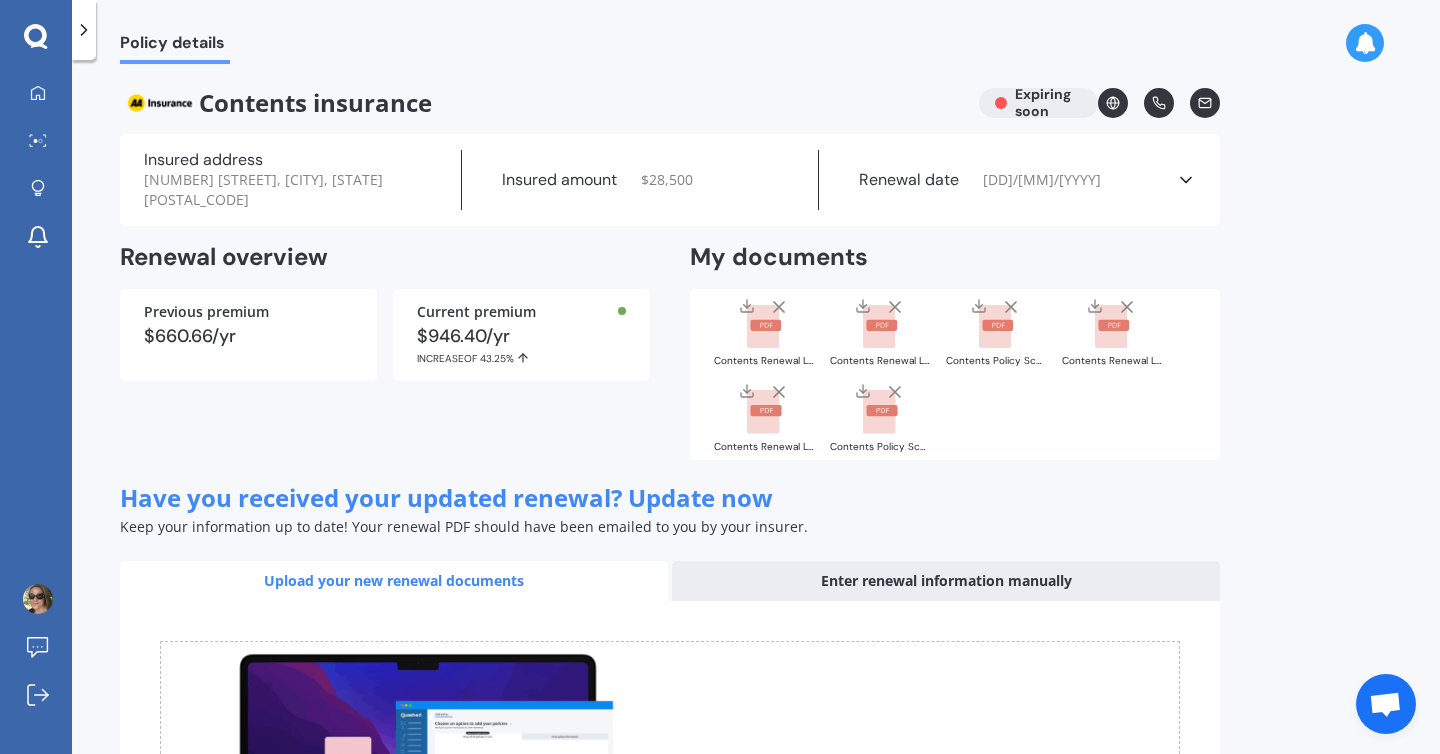 click 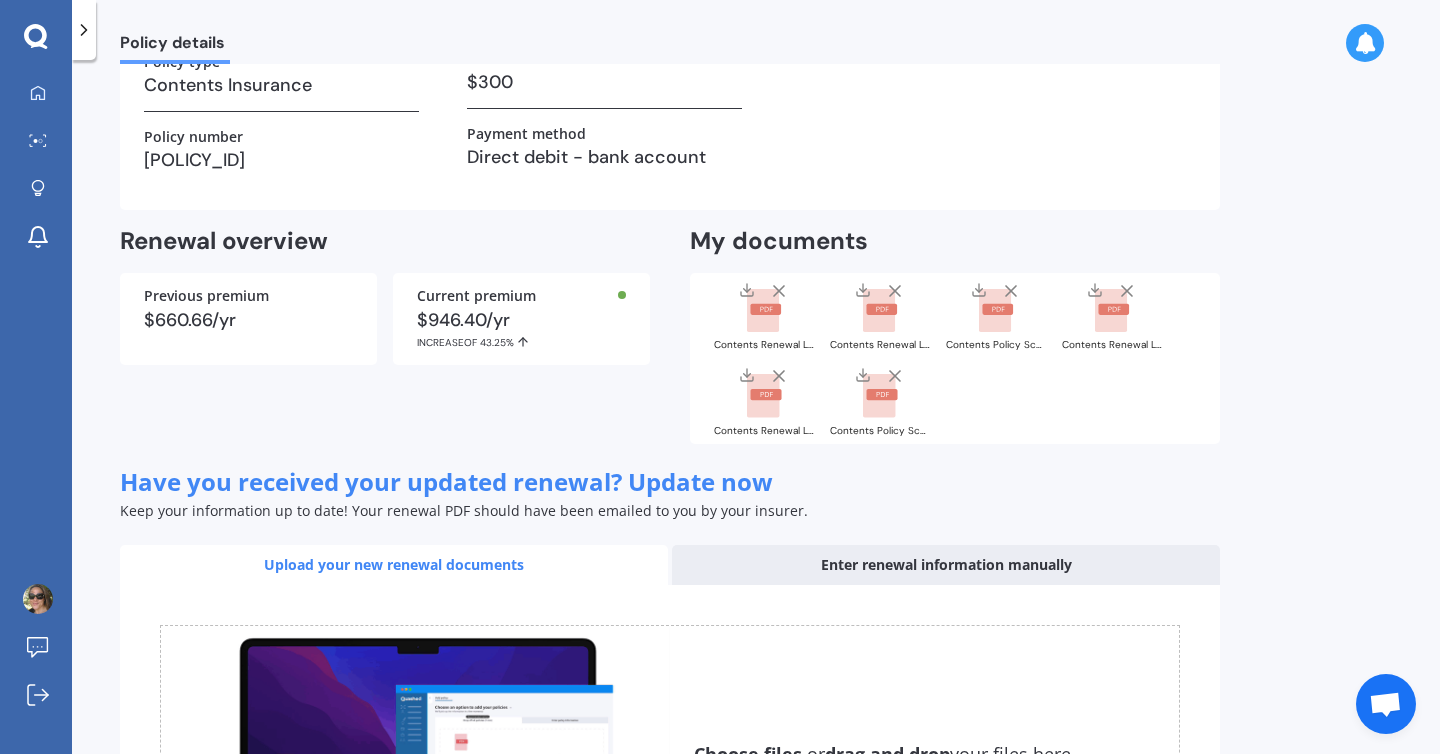 scroll, scrollTop: 0, scrollLeft: 0, axis: both 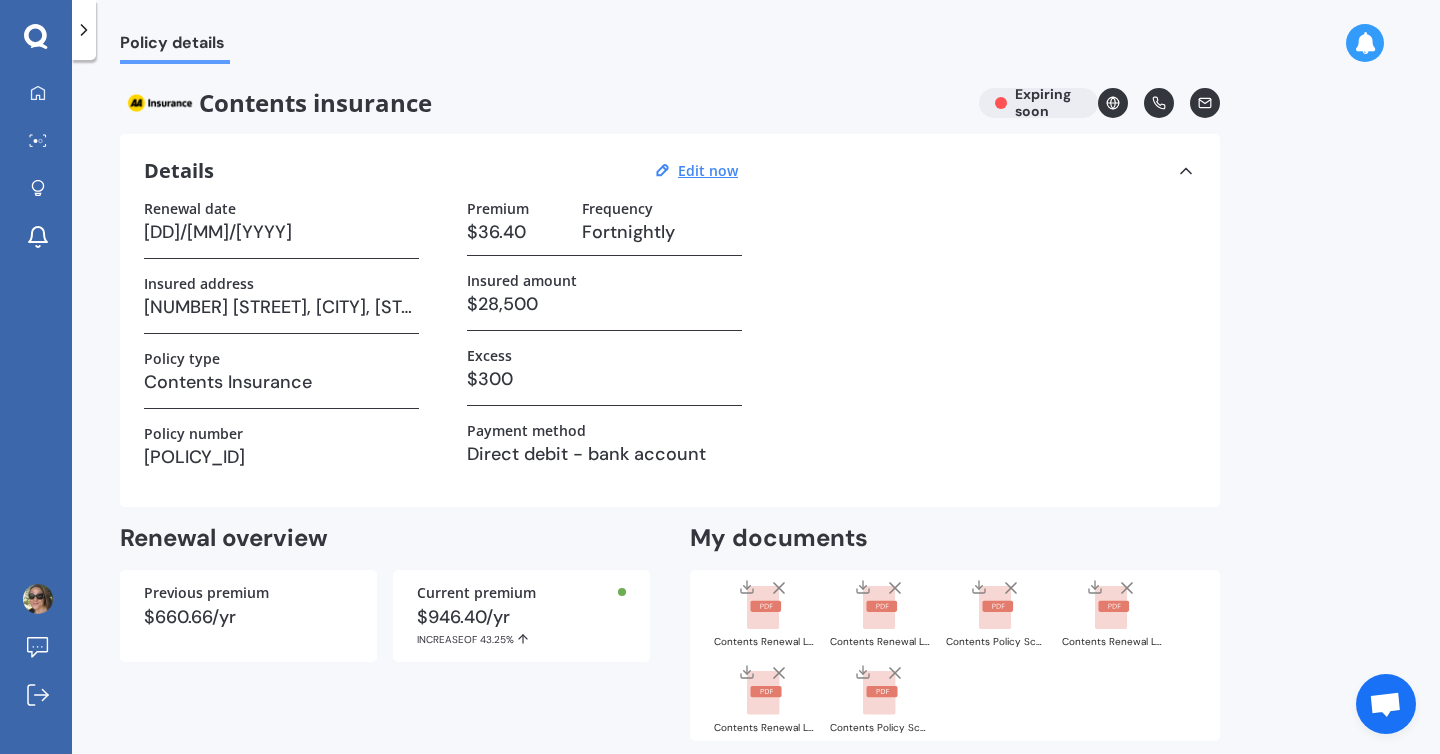 click on "Contents insurance Expiring soon" at bounding box center (670, 103) 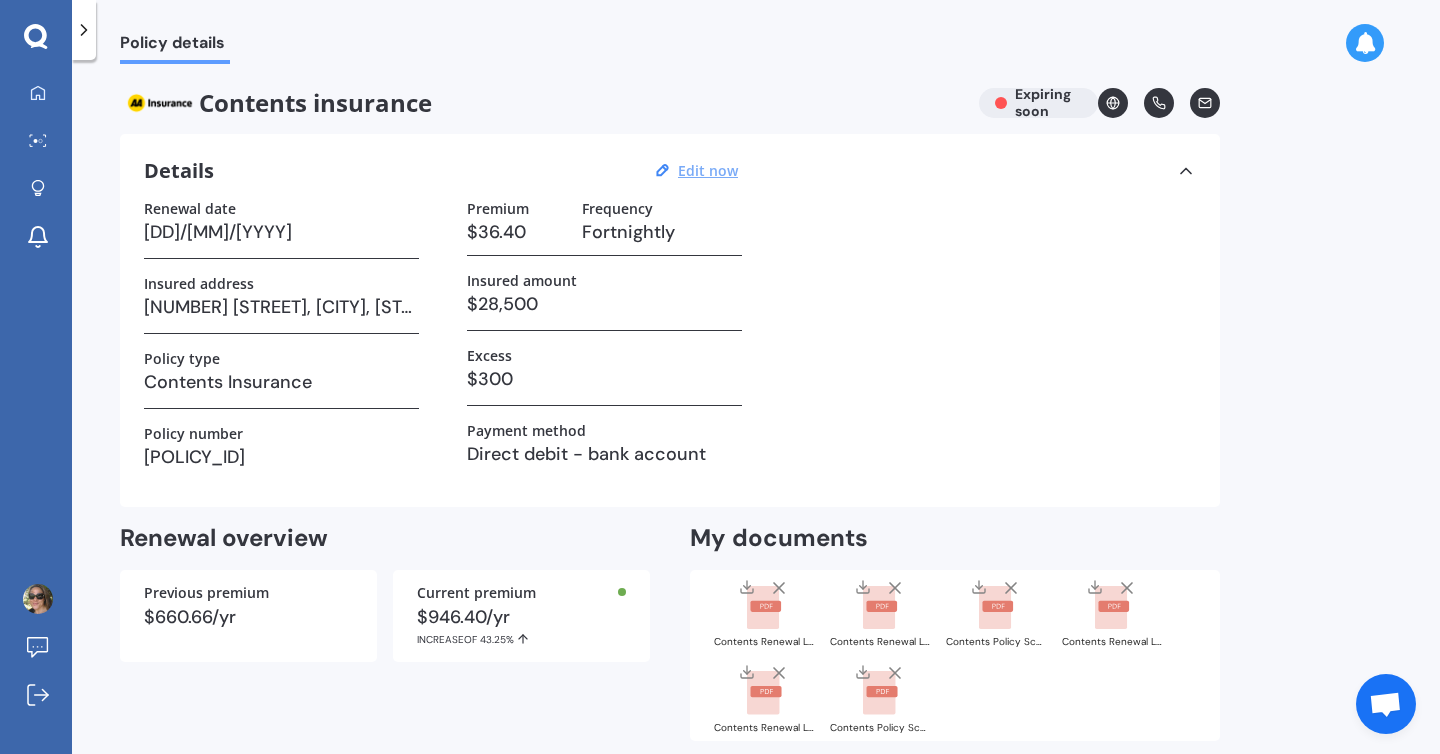 click on "Edit now" at bounding box center [708, 170] 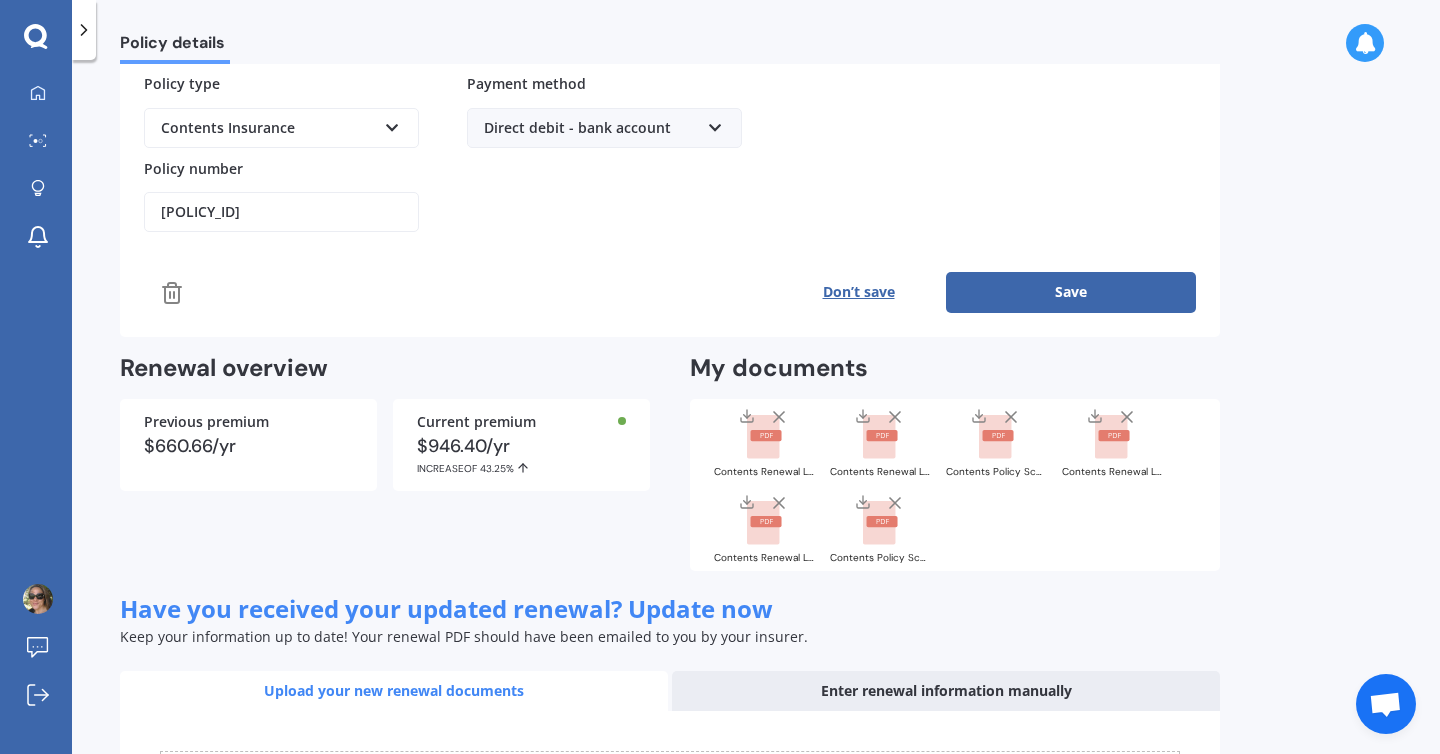 scroll, scrollTop: 0, scrollLeft: 0, axis: both 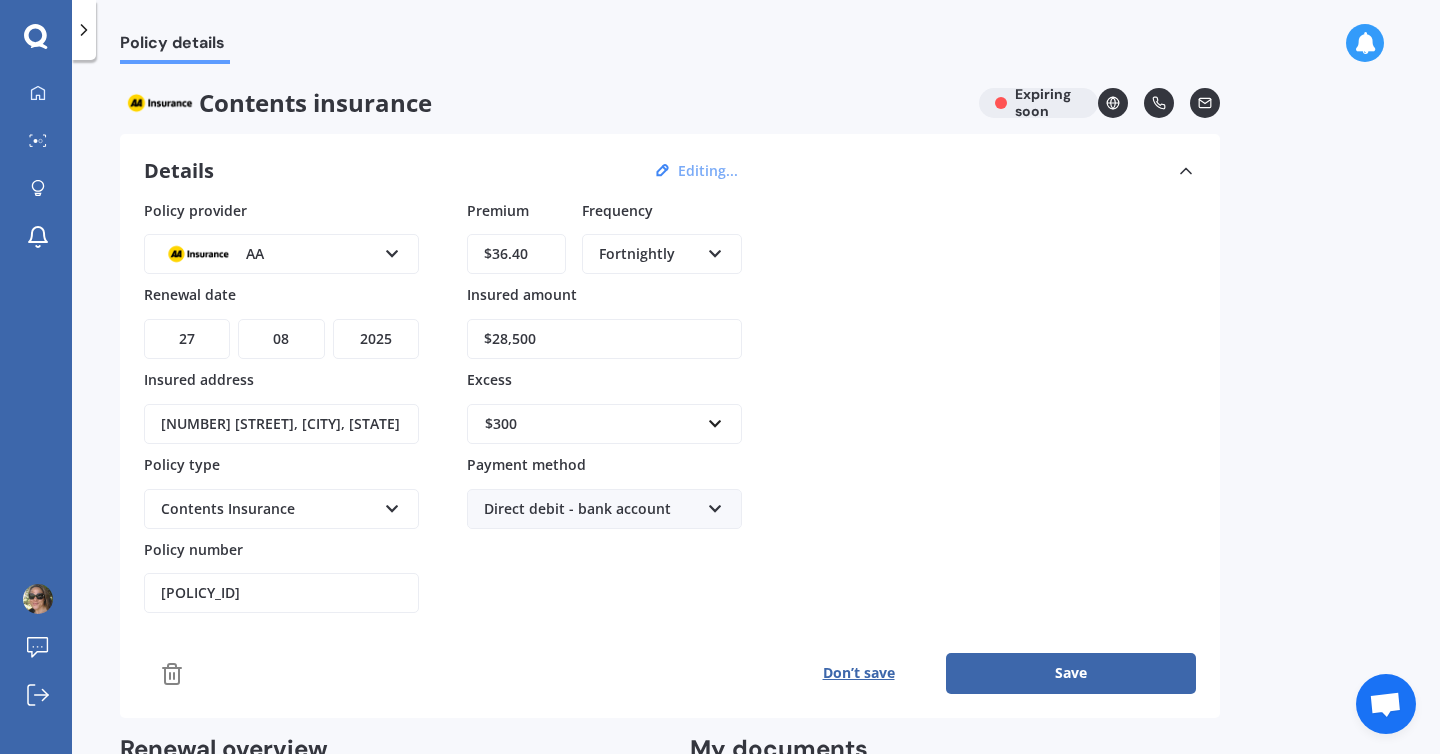 click on "Policy details Contents insurance Expiring soon Details Editing... Policy provider AA AA AMI AMP ANZ ASB Ando BNZ Co-operative Bank FMG Initio Kiwibank Lantern MAS NZI Other SBS State TSB Tower Trade Me Insurance Vero Westpac YOUI Renewal date DD 01 02 03 04 05 06 07 08 09 10 11 12 13 14 15 16 17 18 19 20 21 22 23 24 25 26 27 28 29 30 31 MM 01 02 03 04 05 06 07 08 09 10 11 12 YYYY 2027 2026 2025 2024 2023 2022 2021 2020 2019 2018 2017 2016 2015 2014 2013 2012 2011 2010 2009 2008 2007 2006 2005 2004 2003 2002 2001 2000 1999 1998 1997 1996 1995 1994 1993 1992 1991 1990 1989 1988 1987 1986 1985 1984 1983 1982 1981 1980 1979 1978 1977 1976 1975 1974 1973 1972 1971 1970 1969 1968 1967 1966 1965 1964 1963 1962 1961 1960 1959 1958 1957 1956 1955 1954 1953 1952 1951 1950 1949 1948 1947 1946 1945 1944 1943 1942 1941 1940 1939 1938 1937 1936 1935 1934 1933 1932 1931 1930 1929 1928 Insured address [NUMBER] [STREET], [CITY], [STATE] [POSTAL_CODE] Policy type Contents Insurance Contents Insurance Limited Contents [POLICY_ID]" at bounding box center [756, 411] 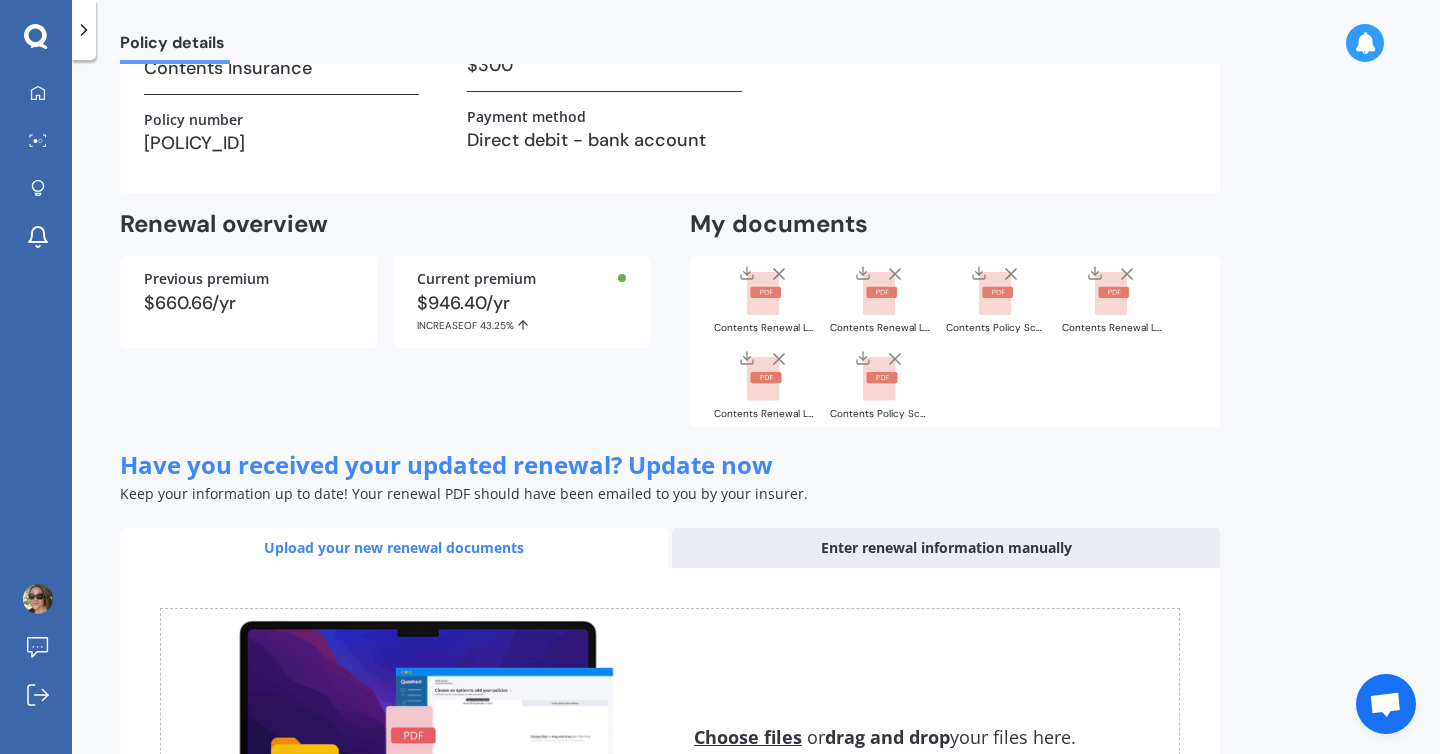 scroll, scrollTop: 0, scrollLeft: 0, axis: both 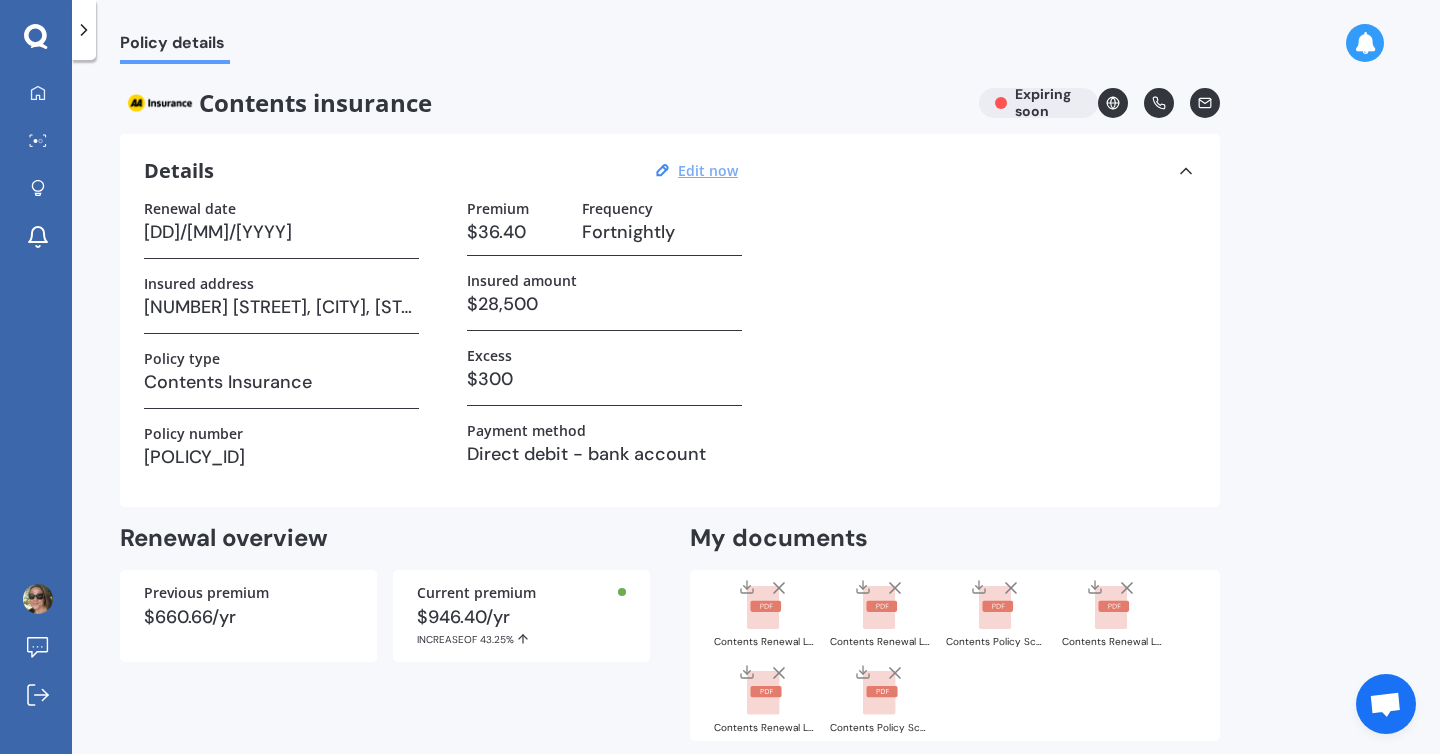 click on "Edit now" at bounding box center (708, 170) 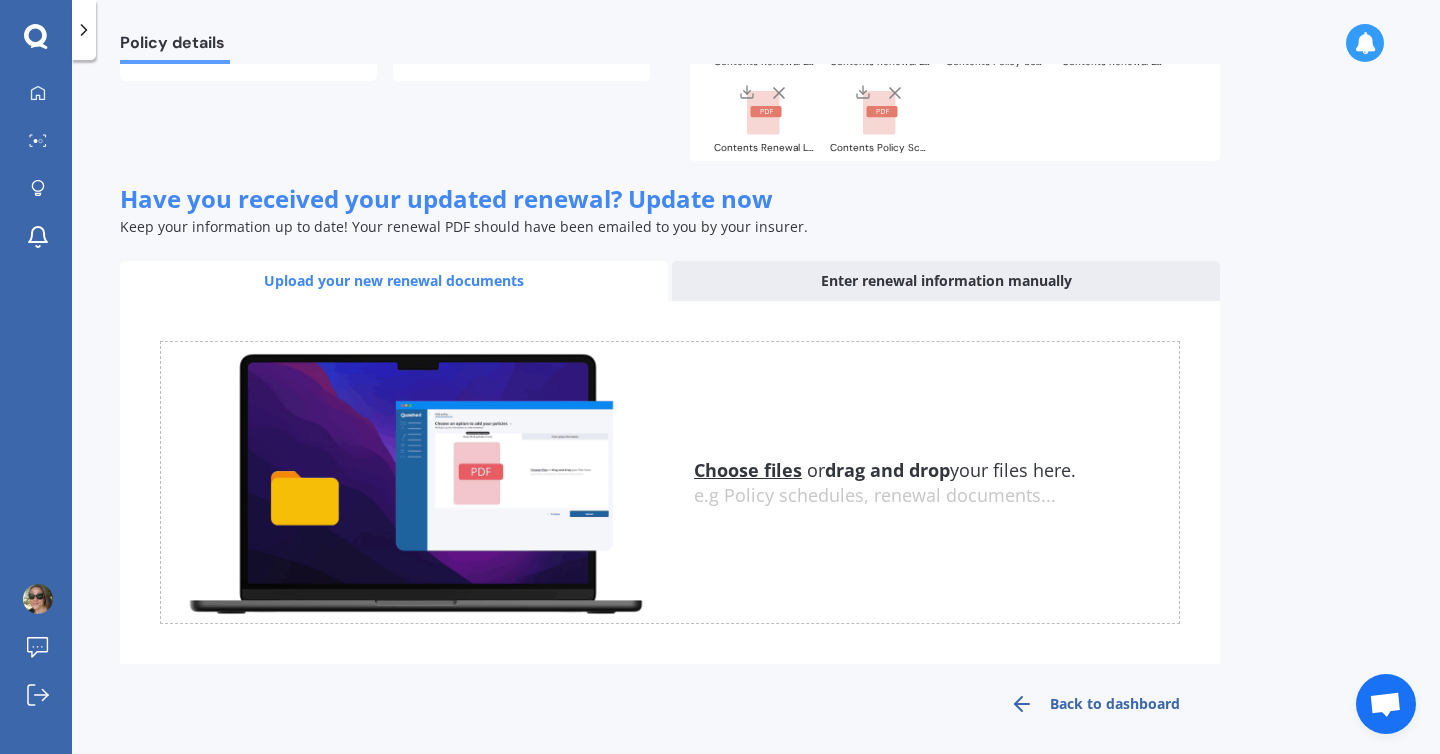 scroll, scrollTop: 801, scrollLeft: 0, axis: vertical 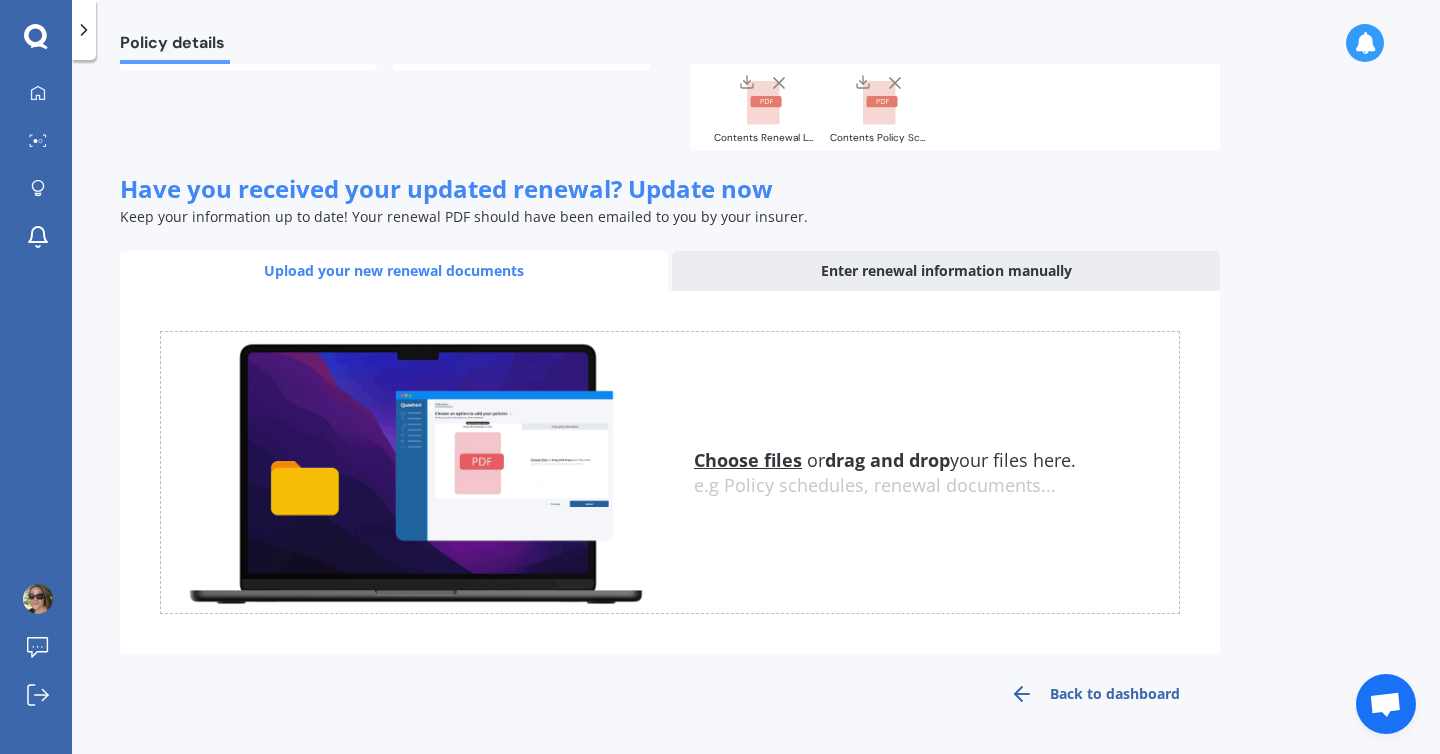 click on "Enter renewal information manually" at bounding box center (946, 271) 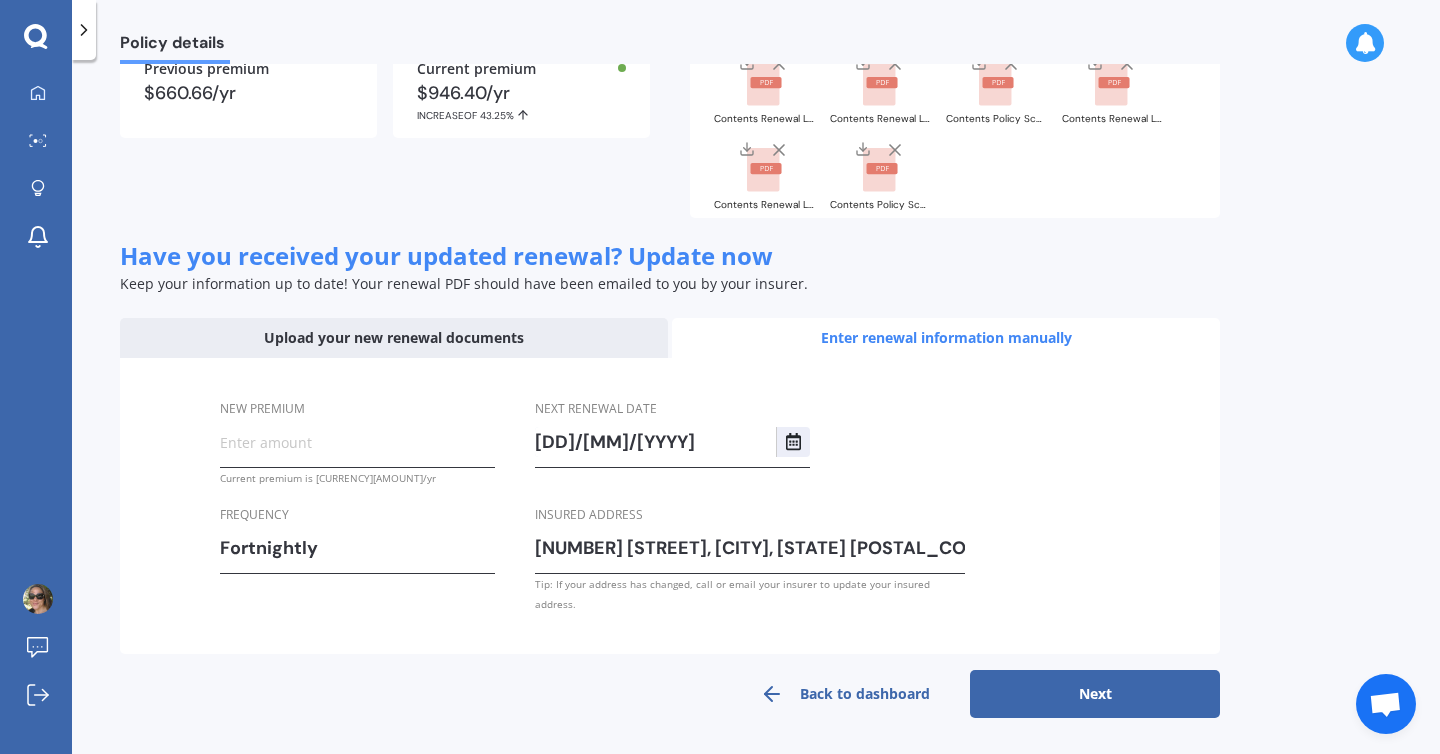 scroll, scrollTop: 715, scrollLeft: 0, axis: vertical 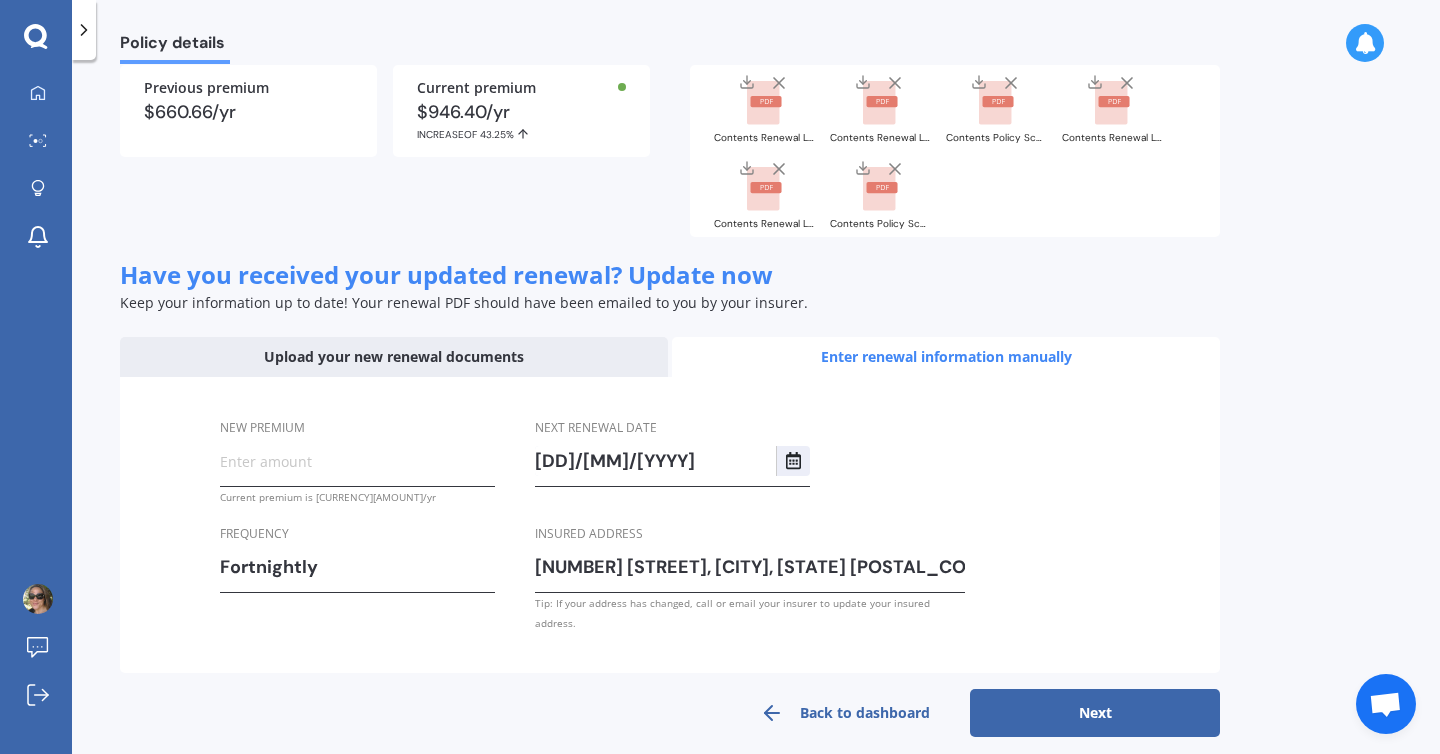 click on "Back to dashboard" at bounding box center [845, 713] 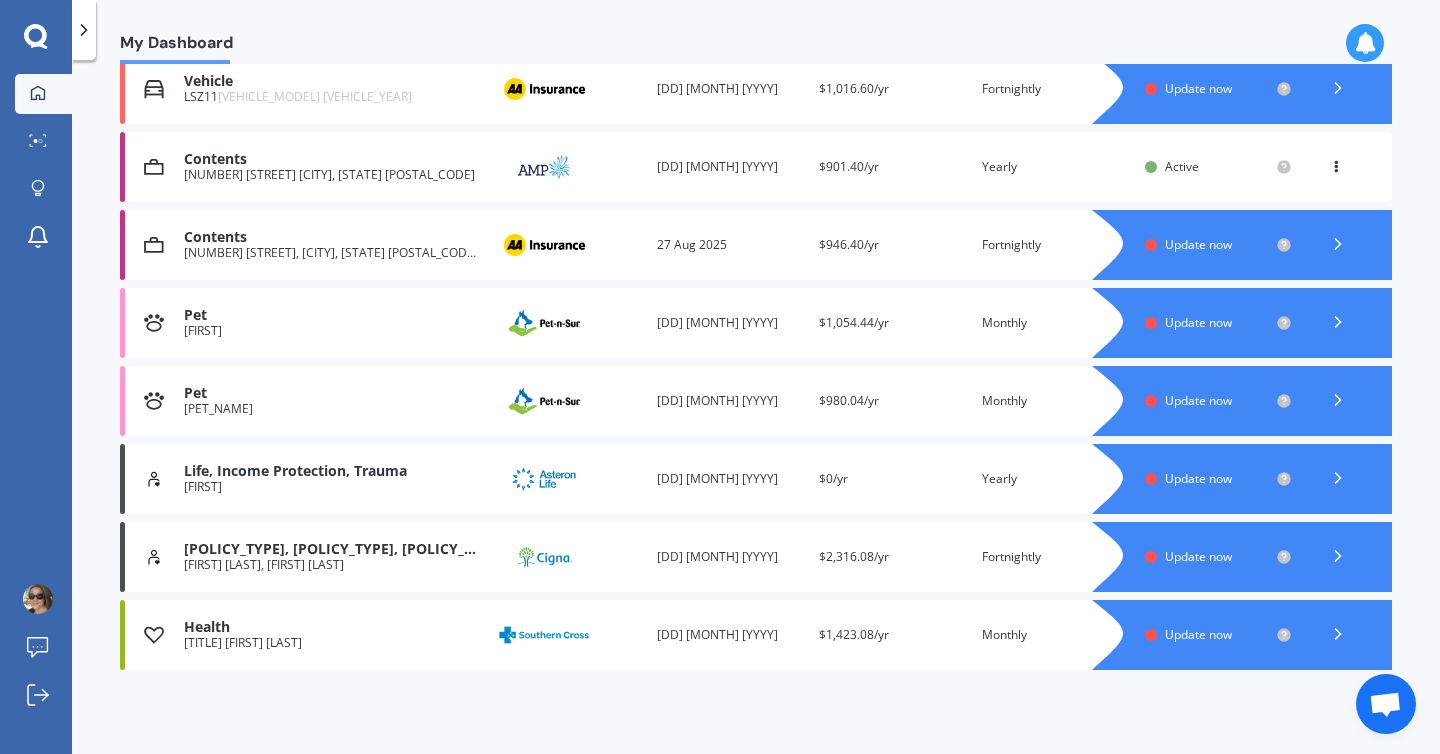 scroll, scrollTop: 0, scrollLeft: 0, axis: both 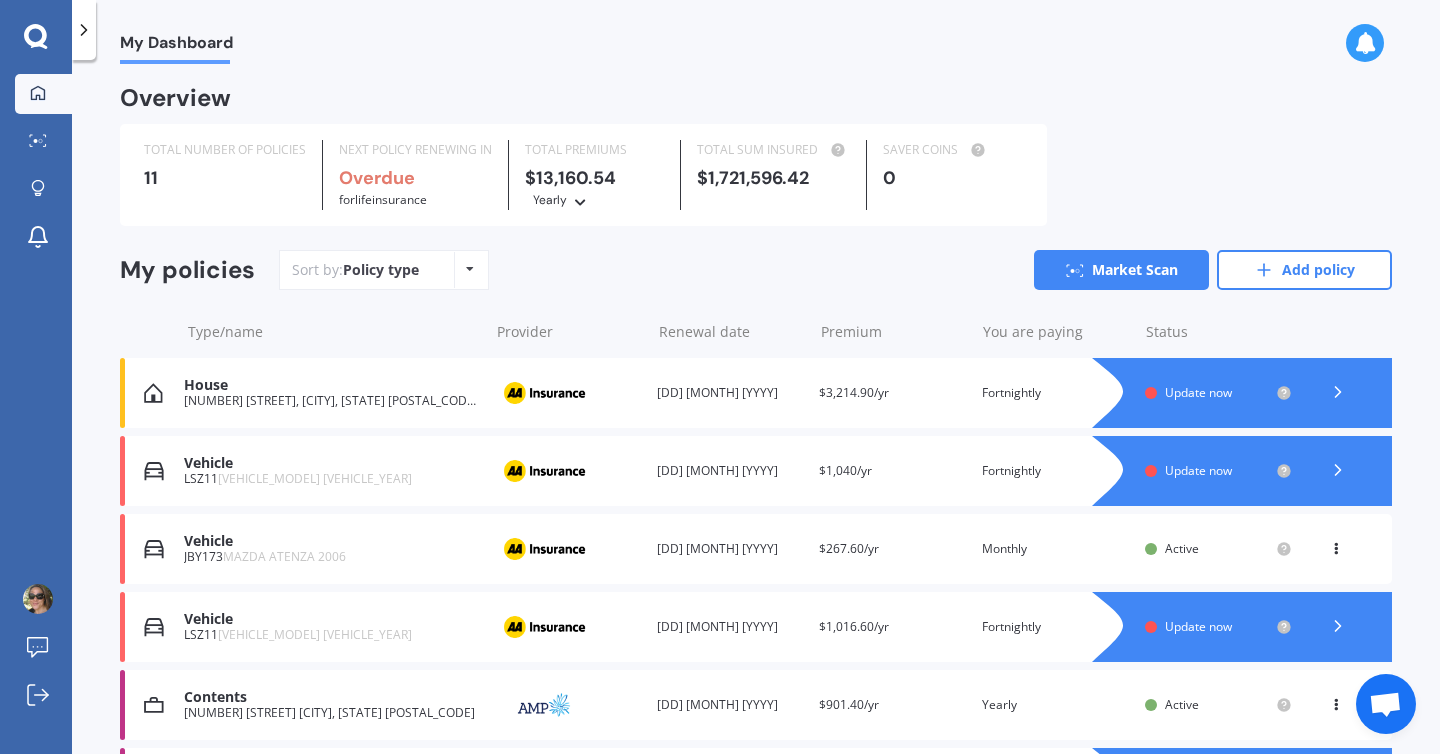 click at bounding box center [1336, 701] 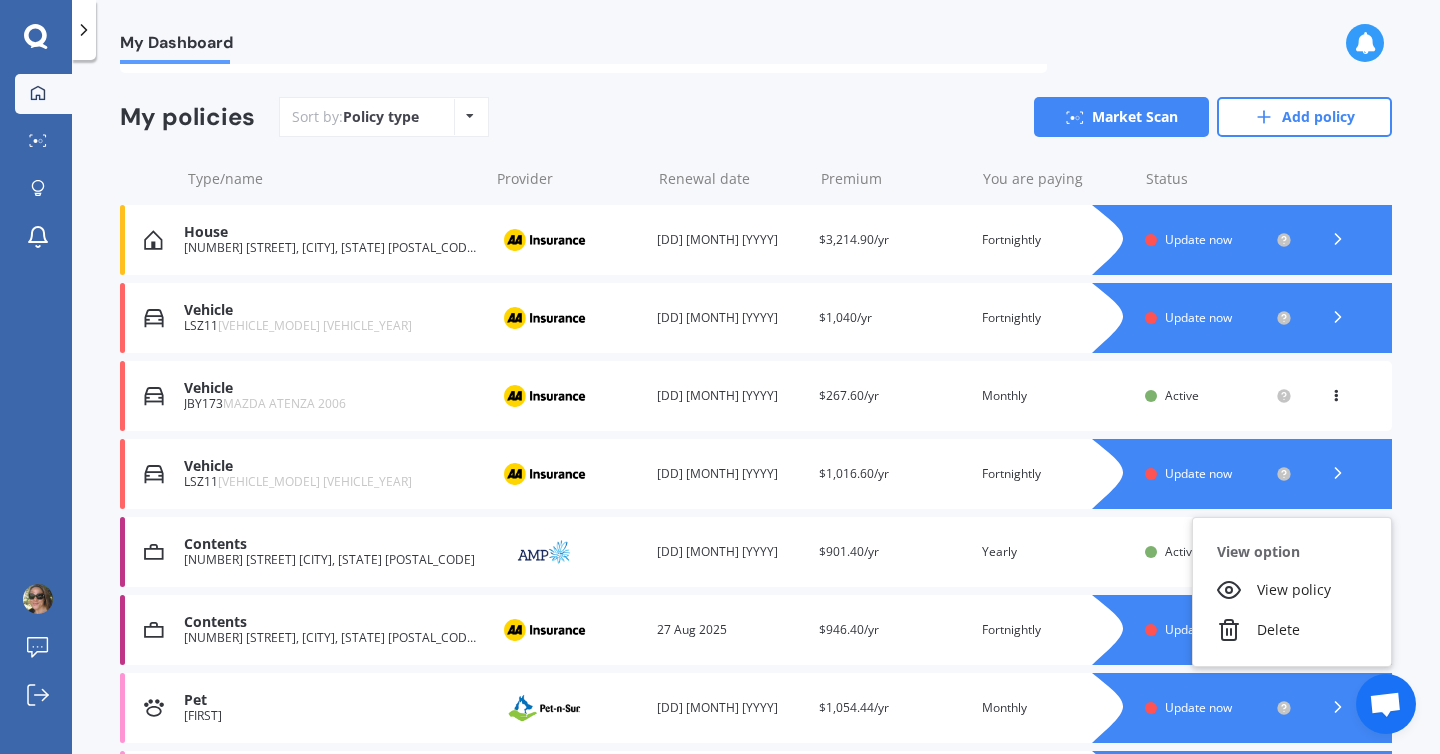 scroll, scrollTop: 155, scrollLeft: 0, axis: vertical 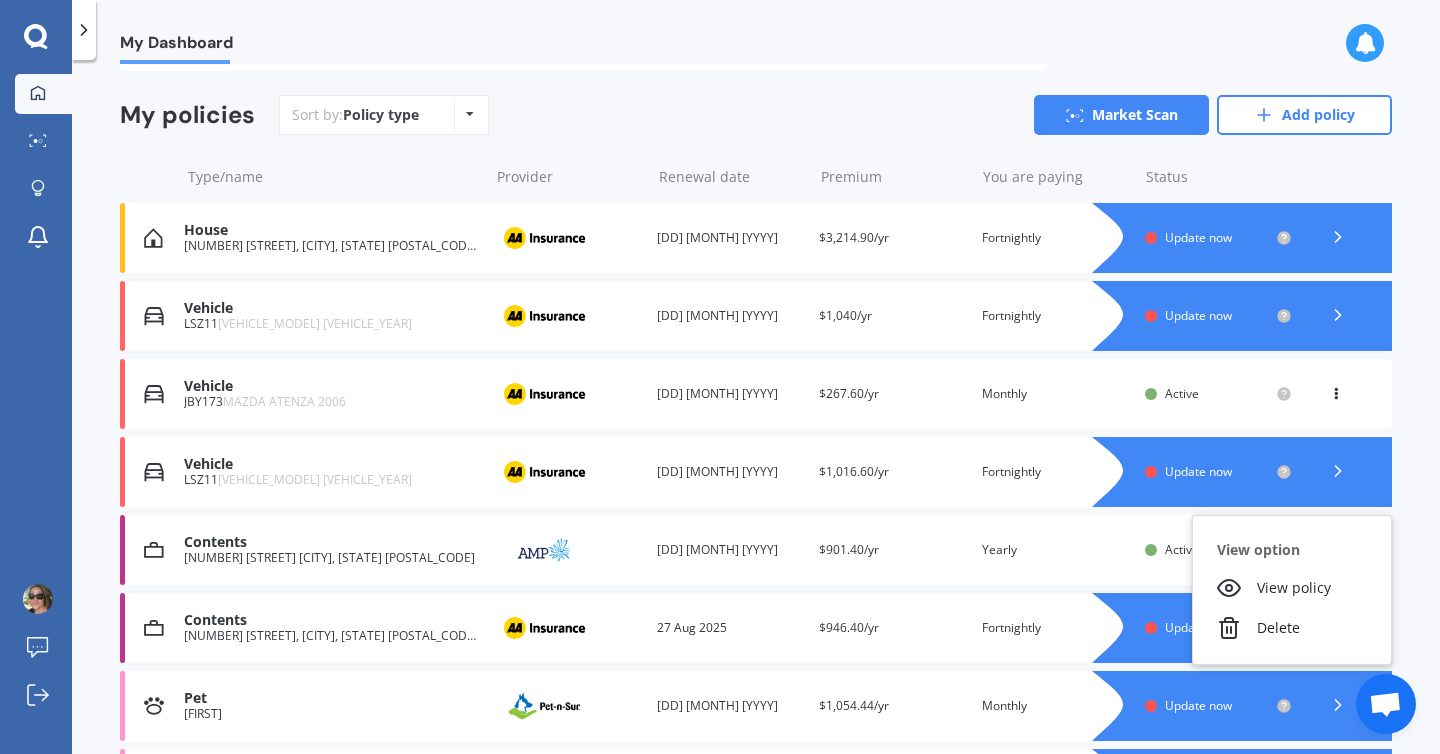 click on "House [NUMBER] [STREET], [CITY], [STATE] [POSTAL_CODE] Provider Renewal date [DD] [MONTH] [YYYY] Premium [CURRENCY][AMOUNT]/yr You are paying [PAYMENT_FREQUENCY] Status Update now House [NUMBER] [STREET], [CITY], [STATE] [POSTAL_CODE] Provider Renewal date [DD] [MONTH] [YYYY] Premium [CURRENCY][AMOUNT]/yr You are paying [PAYMENT_FREQUENCY] Status Update now Vehicle [VEHICLE_ID]  [VEHICLE_MODEL] [VEHICLE_YEAR] Provider Renewal date [DD] [MONTH] [YYYY] Premium [CURRENCY][AMOUNT]/yr You are paying [PAYMENT_FREQUENCY] Status Update now Vehicle [VEHICLE_ID]  [VEHICLE_MODEL] [VEHICLE_YEAR] Provider Renewal date [DD] [MONTH] [YYYY] Premium [CURRENCY][AMOUNT]/yr You are paying [PAYMENT_FREQUENCY] Status Update now Vehicle [VEHICLE_ID]  [VEHICLE_MODEL] [VEHICLE_YEAR] Provider Status" at bounding box center [756, 411] 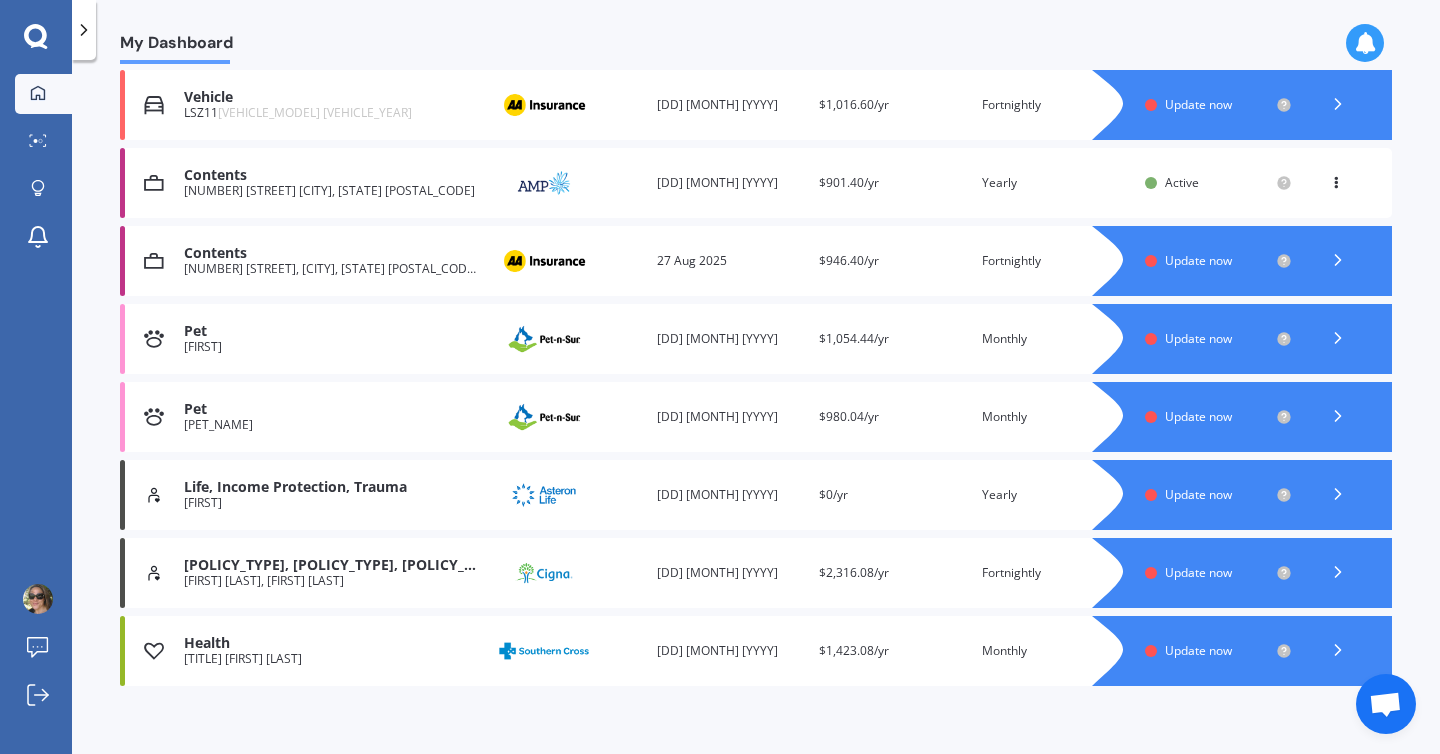 scroll, scrollTop: 539, scrollLeft: 0, axis: vertical 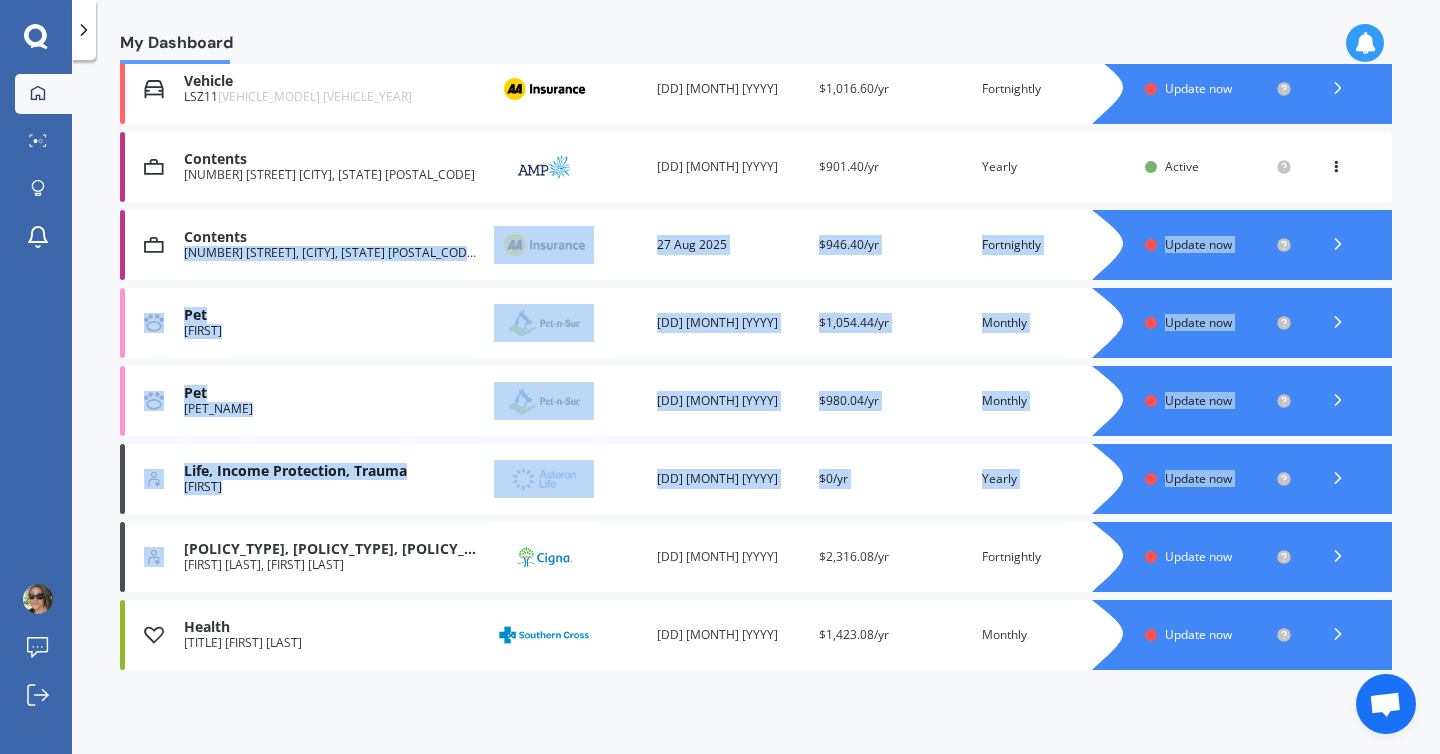 drag, startPoint x: 341, startPoint y: 239, endPoint x: 349, endPoint y: 526, distance: 287.11148 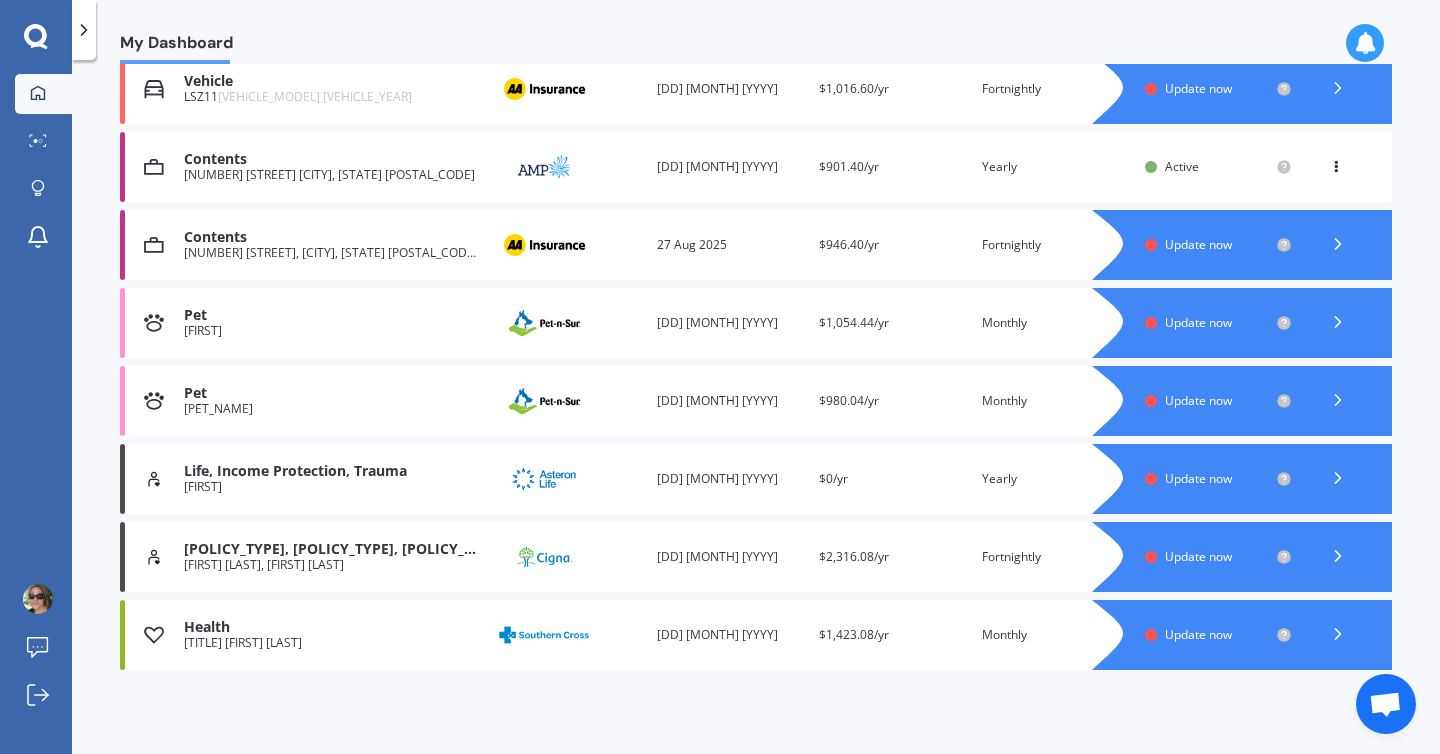 click on "My Dashboard Market Scan Explore insurance Notifications [FIRST] [LAST] Submit feedback Log out" at bounding box center (36, 414) 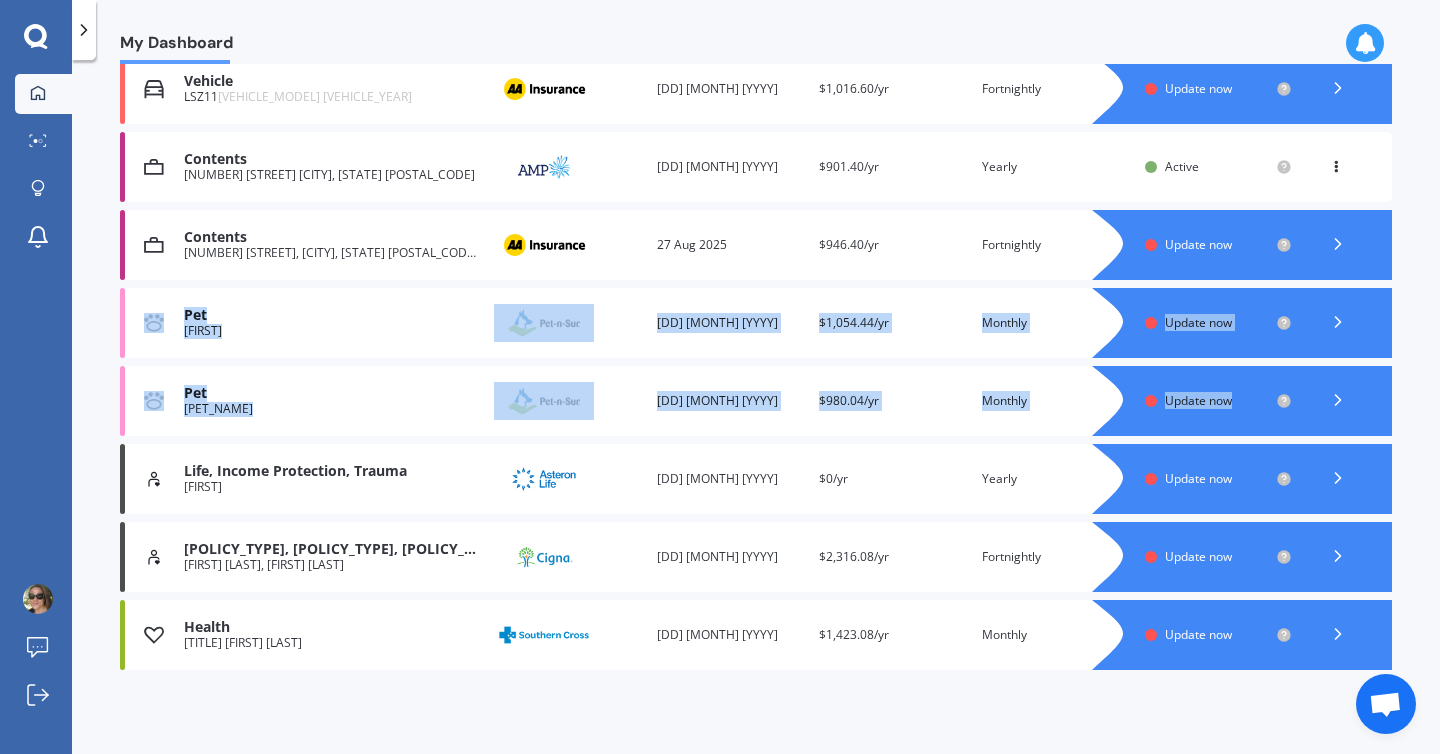 drag, startPoint x: 1363, startPoint y: 240, endPoint x: 1356, endPoint y: 366, distance: 126.1943 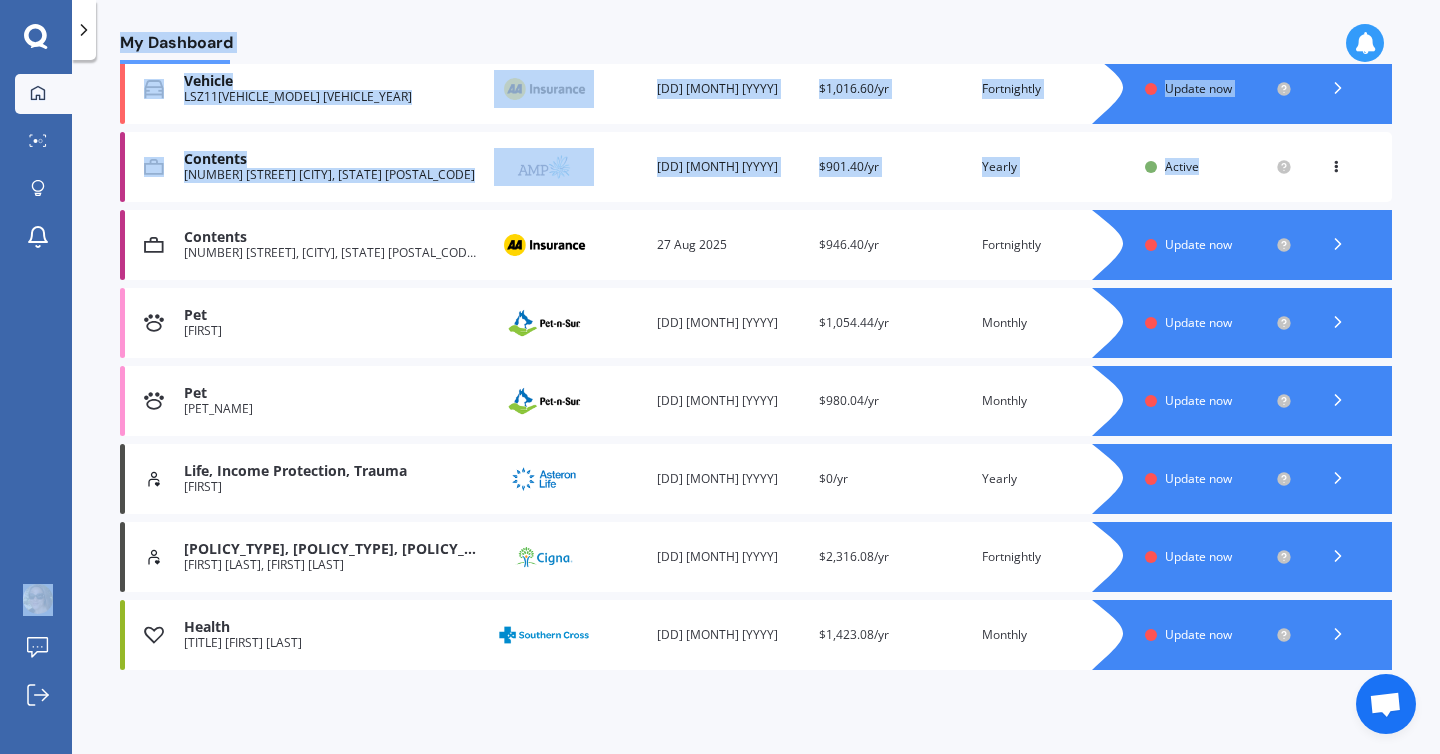 drag, startPoint x: 124, startPoint y: 236, endPoint x: 61, endPoint y: 338, distance: 119.88744 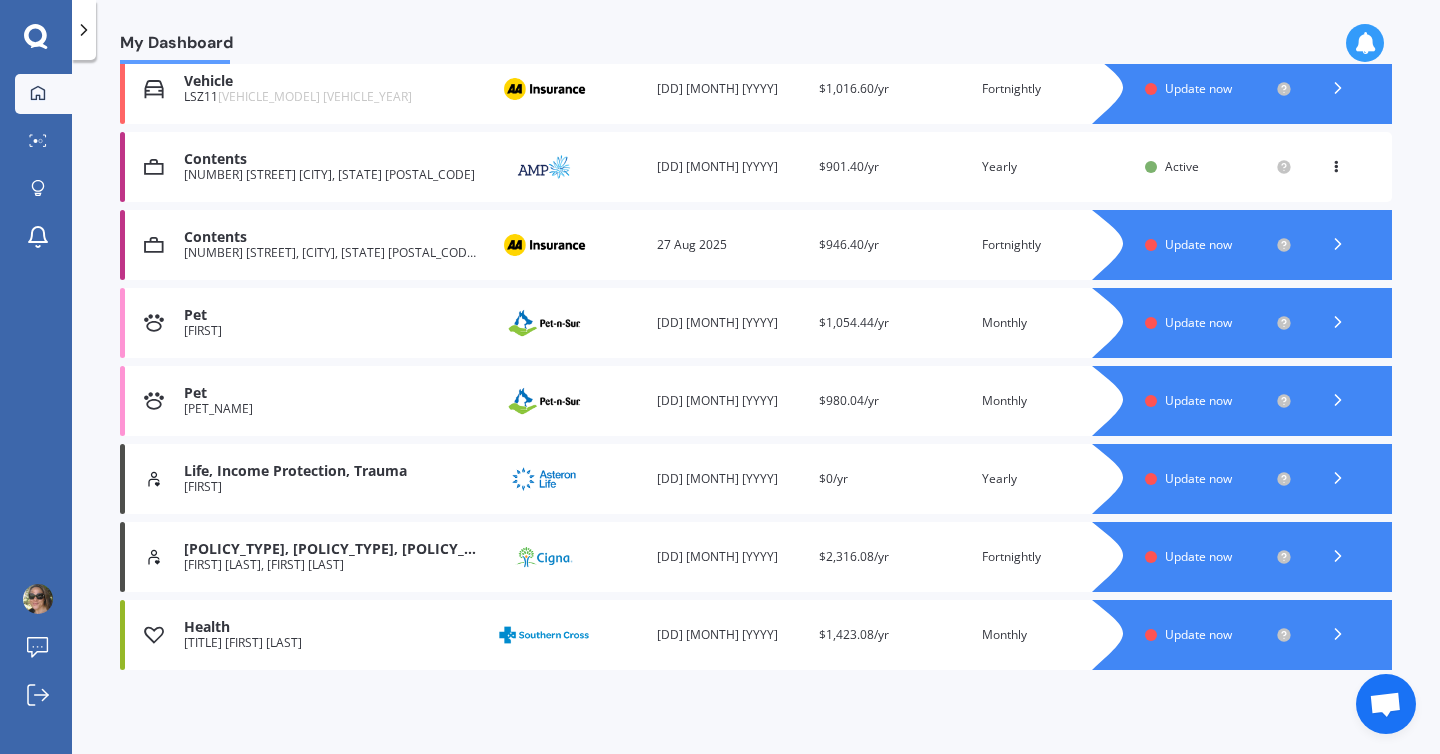 click on "House [NUMBER] [STREET], [CITY], [STATE] [POSTAL_CODE] Provider Renewal date [DD] [MONTH] [YYYY] Premium [CURRENCY][AMOUNT]/yr You are paying [PAYMENT_FREQUENCY] Status Update now House [NUMBER] [STREET], [CITY], [STATE] [POSTAL_CODE] Provider Renewal date [DD] [MONTH] [YYYY] Premium [CURRENCY][AMOUNT]/yr You are paying [PAYMENT_FREQUENCY] Status Update now Vehicle [VEHICLE_ID]  [VEHICLE_MODEL] [VEHICLE_YEAR] Provider Renewal date [DD] [MONTH] [YYYY] Premium [CURRENCY][AMOUNT]/yr You are paying [PAYMENT_FREQUENCY] Status Update now Vehicle [VEHICLE_ID]  [VEHICLE_MODEL] [VEHICLE_YEAR] Provider Renewal date [DD] [MONTH] [YYYY] Premium [CURRENCY][AMOUNT]/yr You are paying [PAYMENT_FREQUENCY] Status Update now Vehicle [VEHICLE_ID]  [VEHICLE_MODEL] [VEHICLE_YEAR] Provider Status" at bounding box center [756, 411] 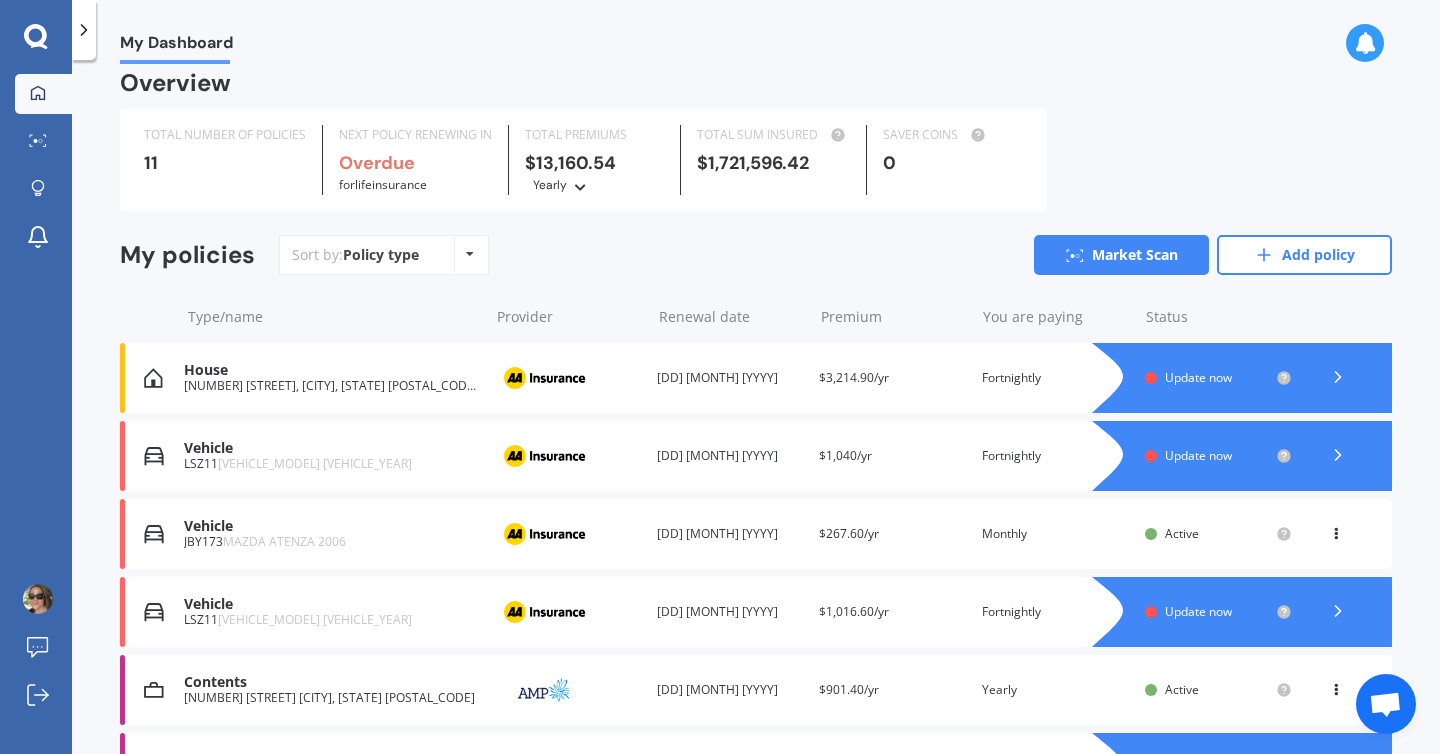 scroll, scrollTop: 0, scrollLeft: 0, axis: both 